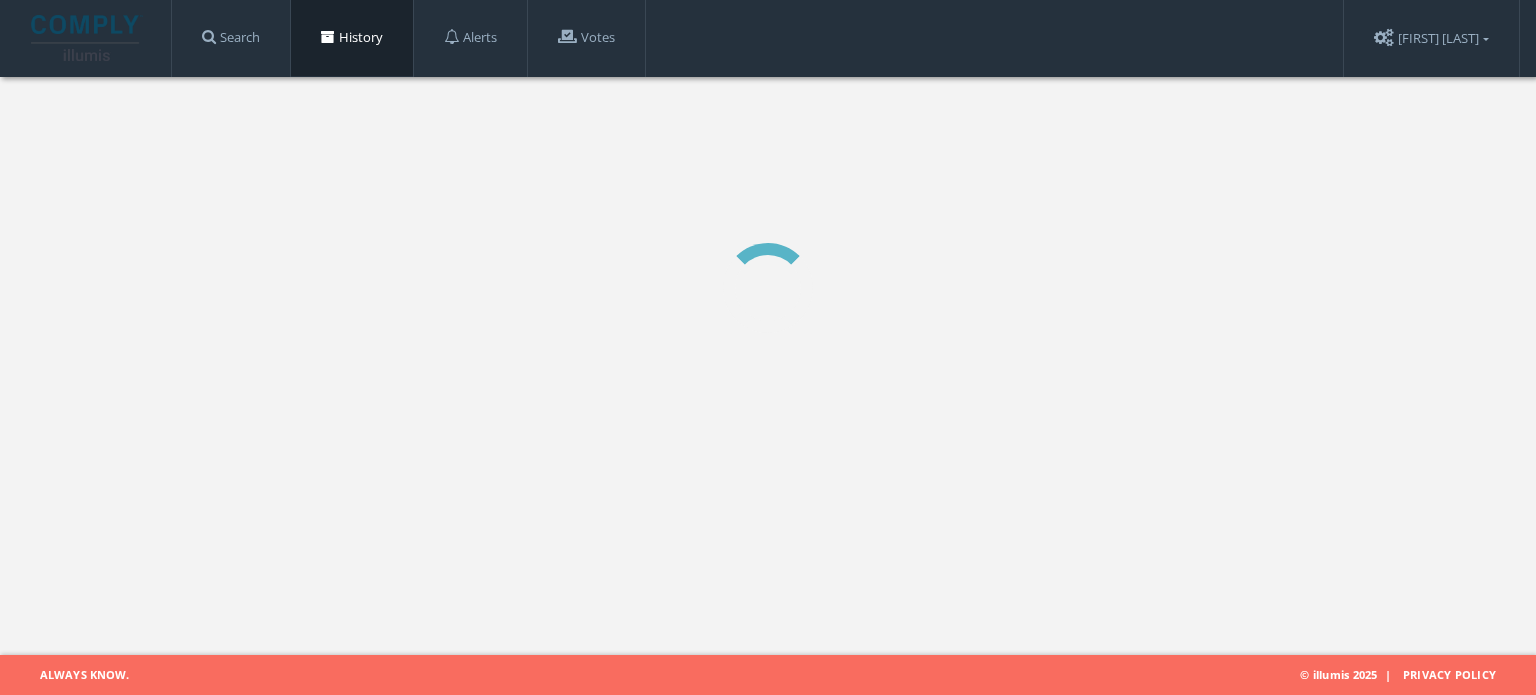 scroll, scrollTop: 0, scrollLeft: 0, axis: both 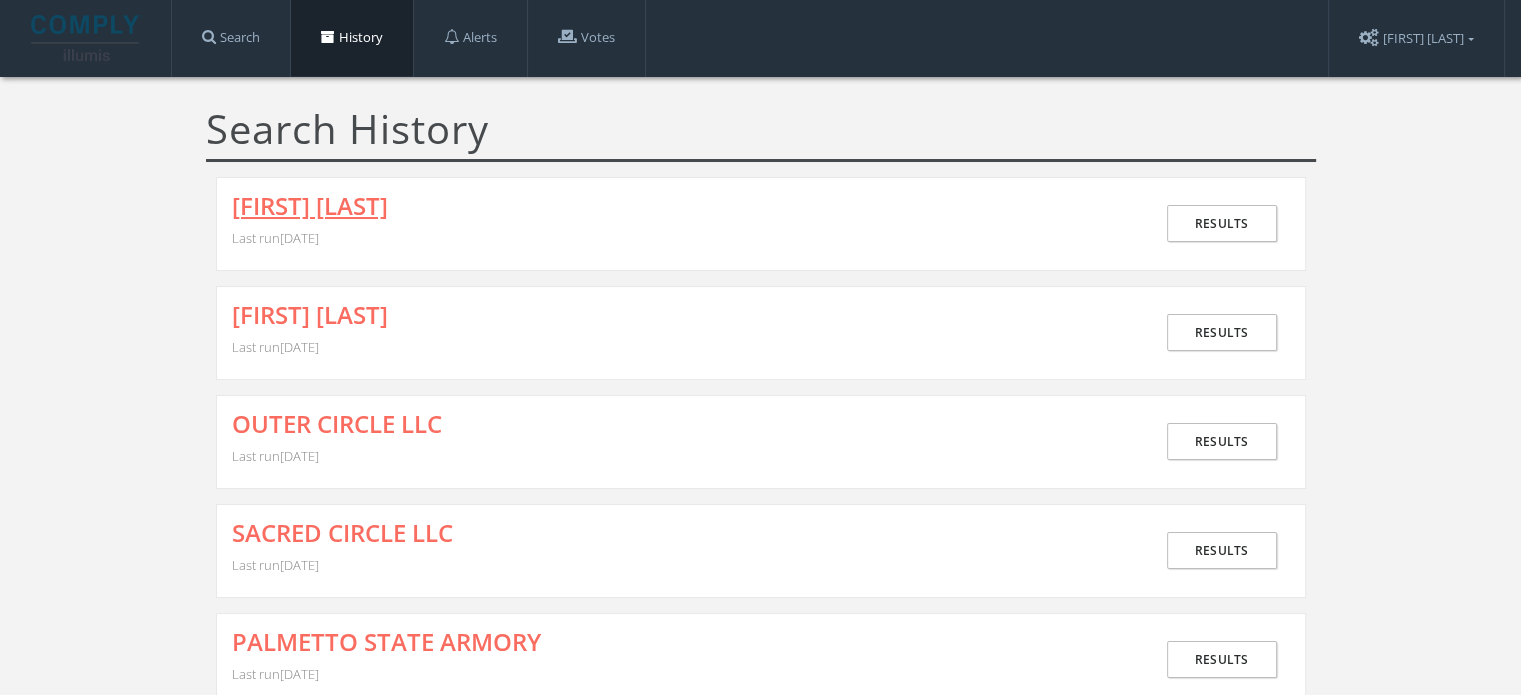click on "[FIRST] [LAST]" at bounding box center (310, 206) 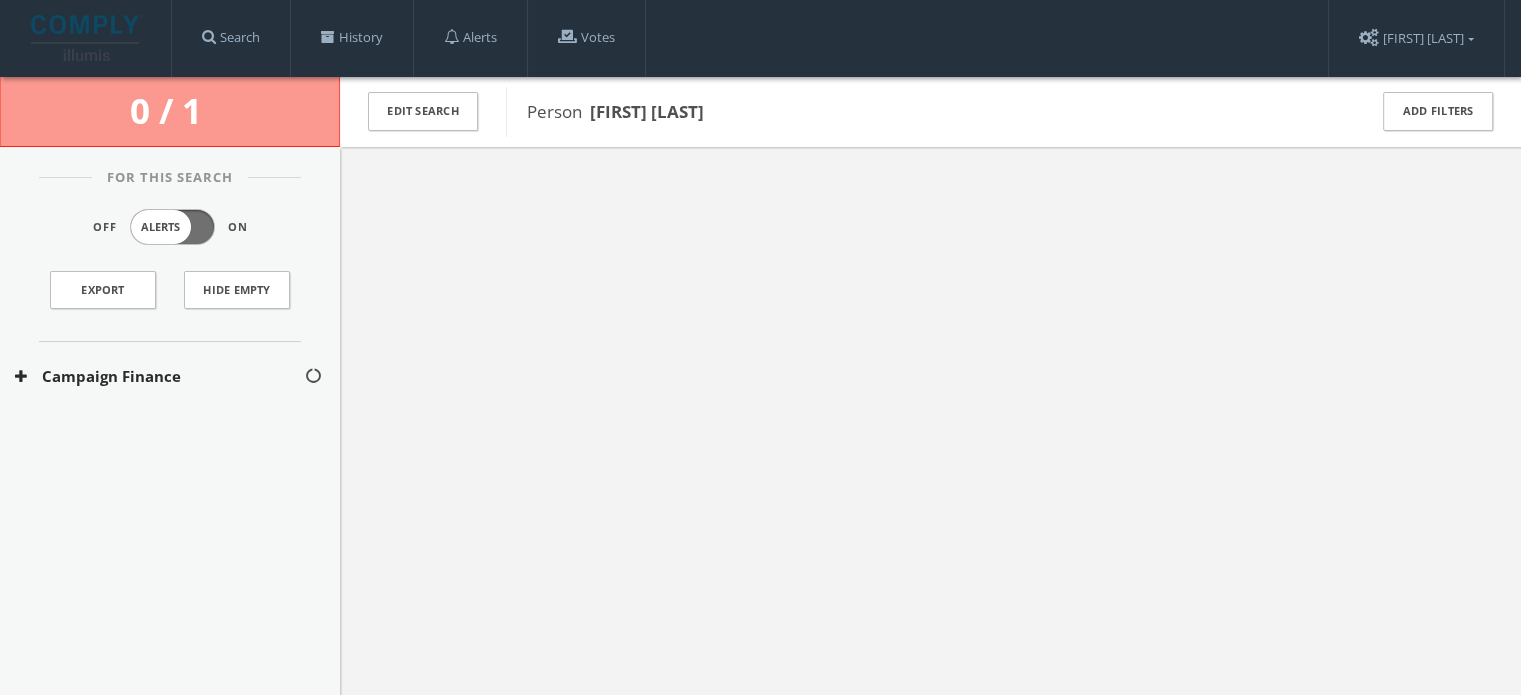click on "Campaign Finance" at bounding box center [159, 376] 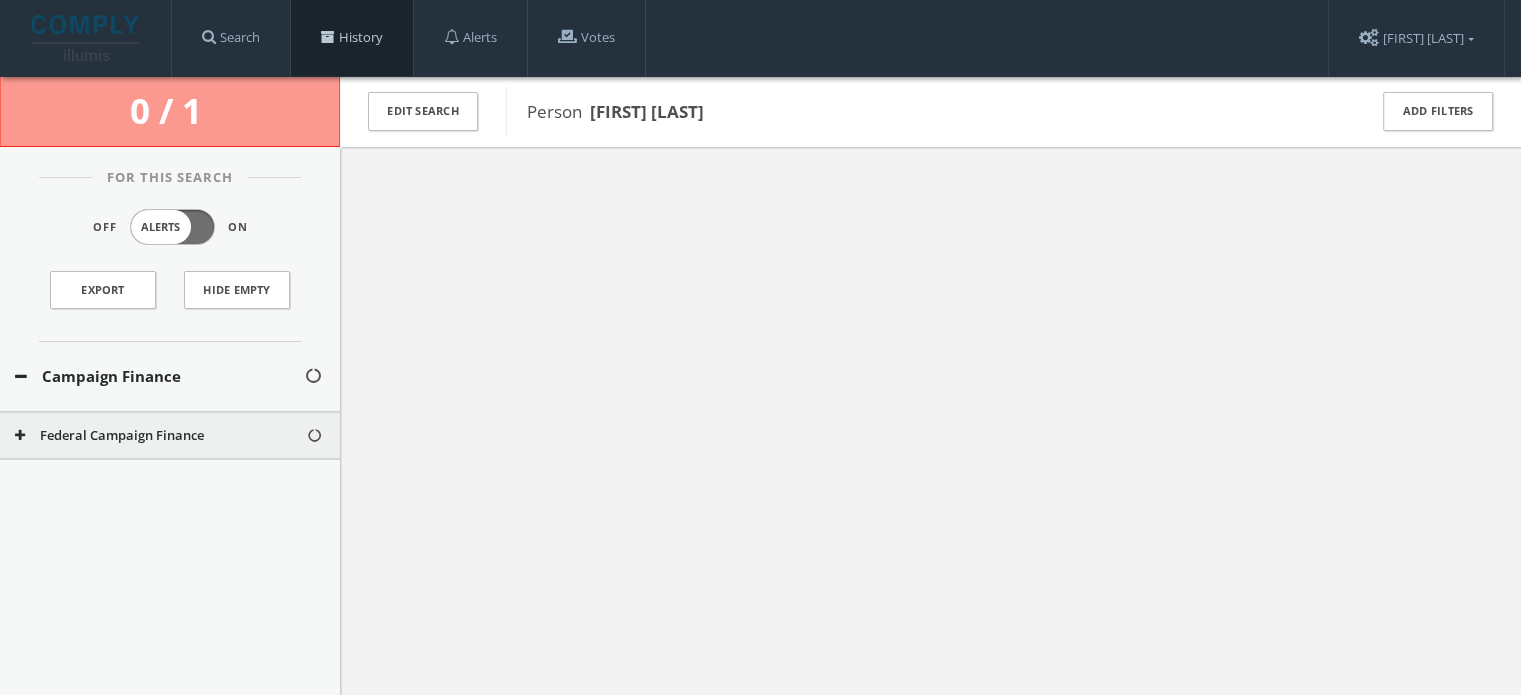 click on "History" at bounding box center [352, 38] 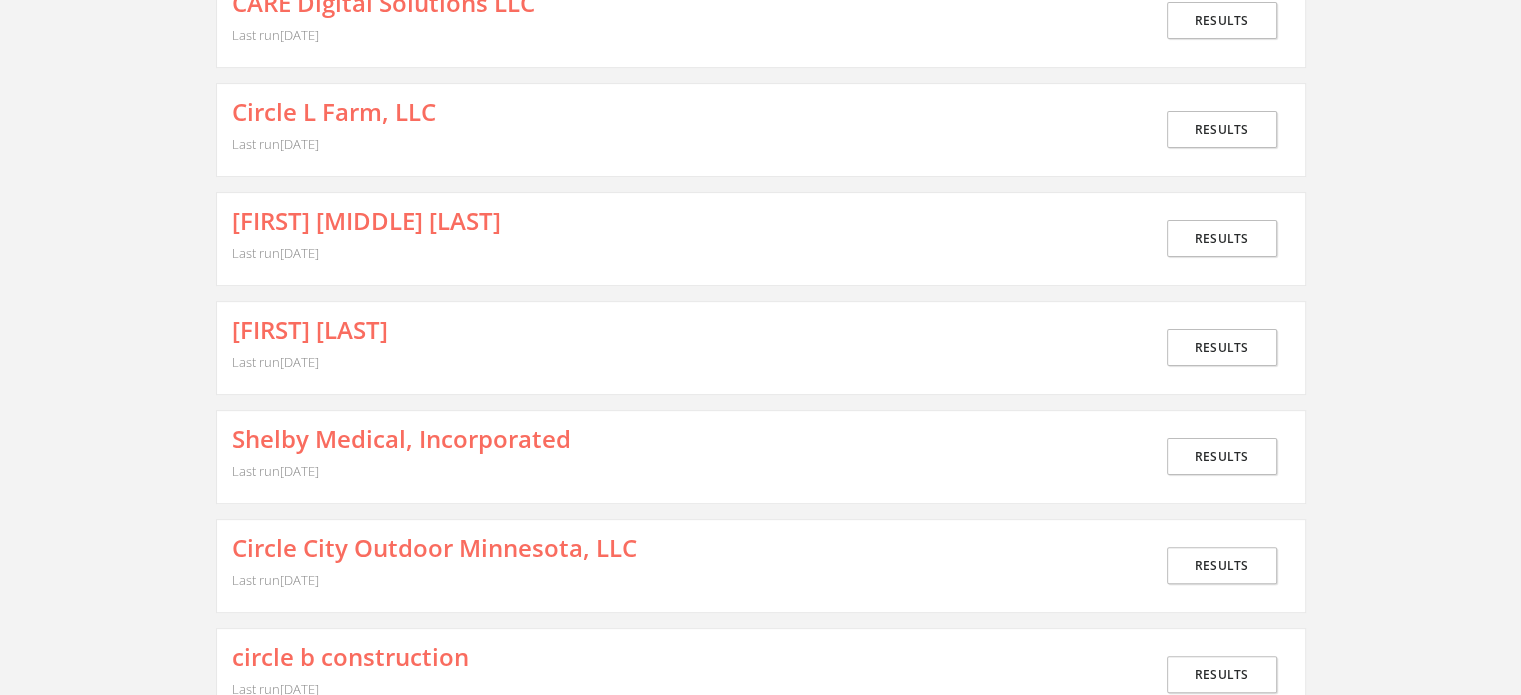 scroll, scrollTop: 8000, scrollLeft: 0, axis: vertical 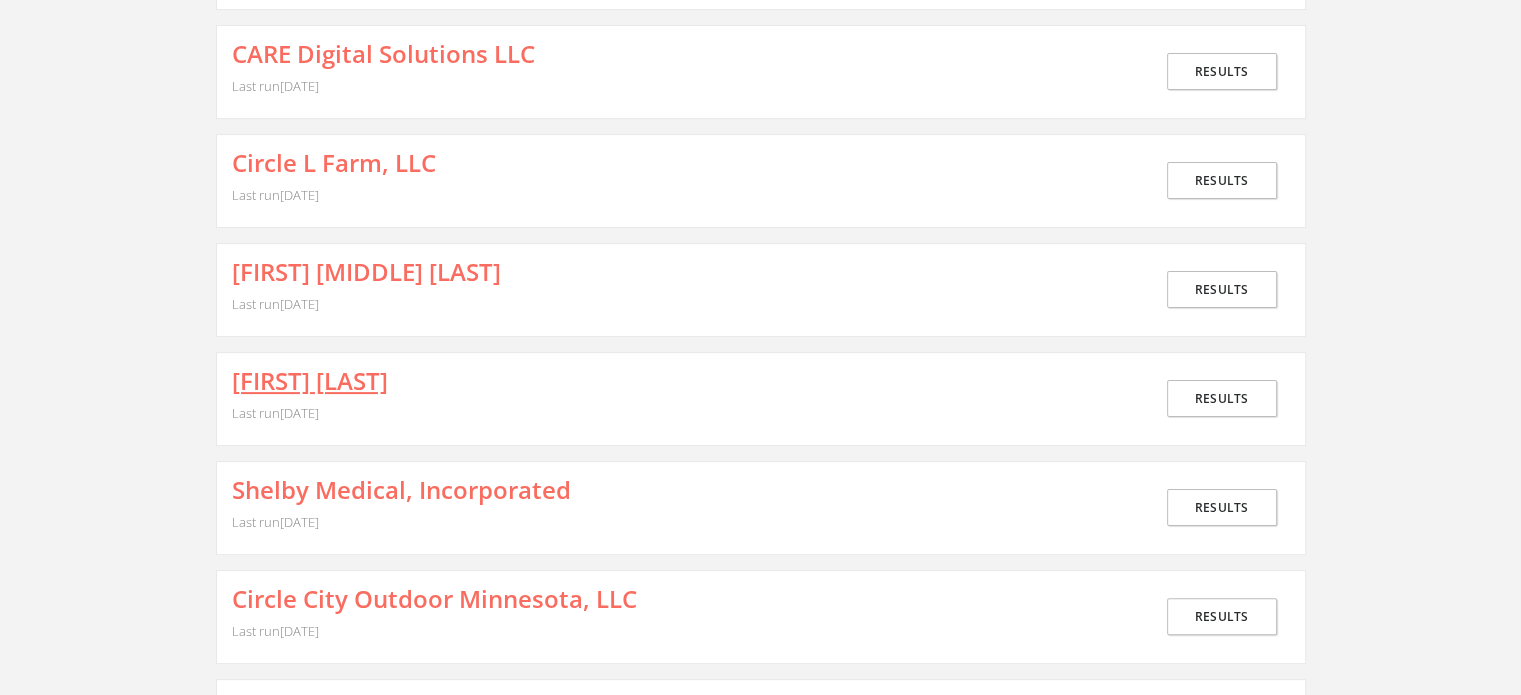 click on "[FIRST] [LAST]" at bounding box center [310, 381] 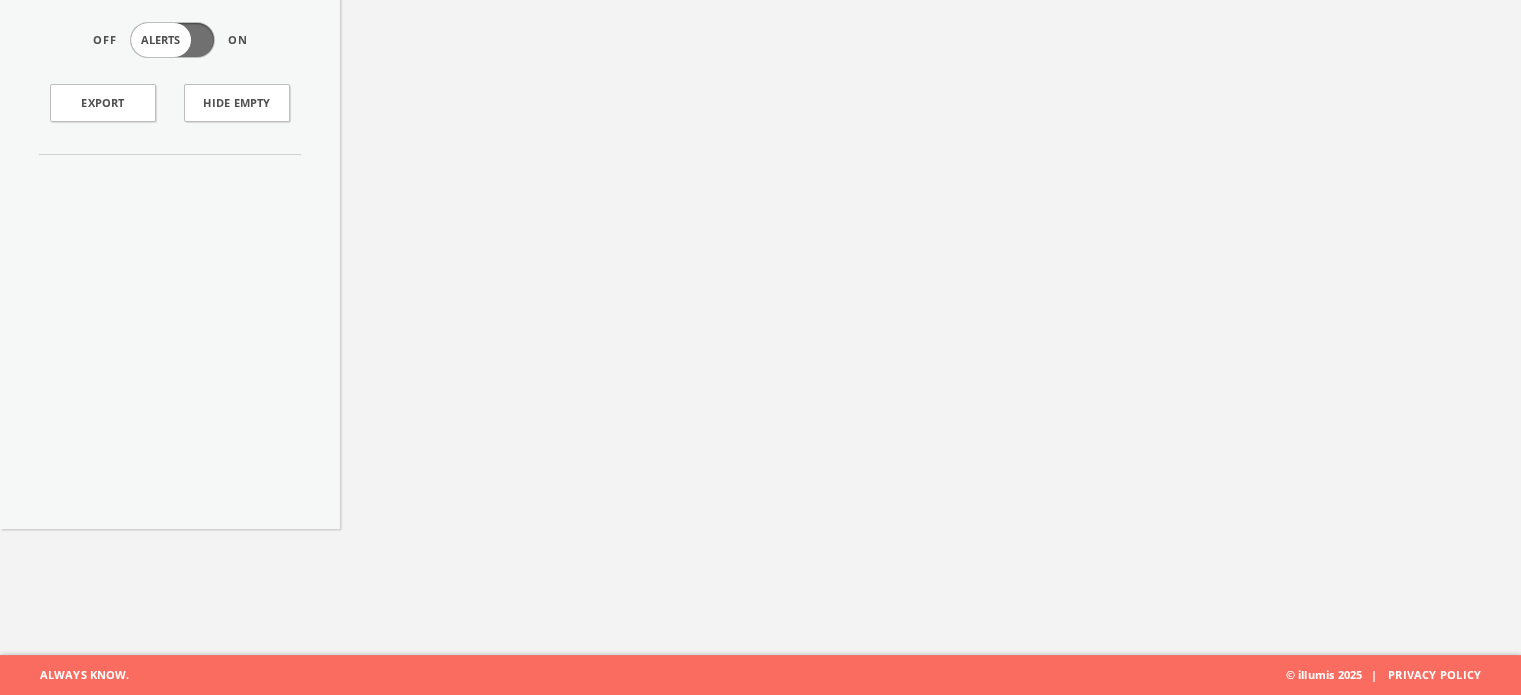 scroll, scrollTop: 0, scrollLeft: 0, axis: both 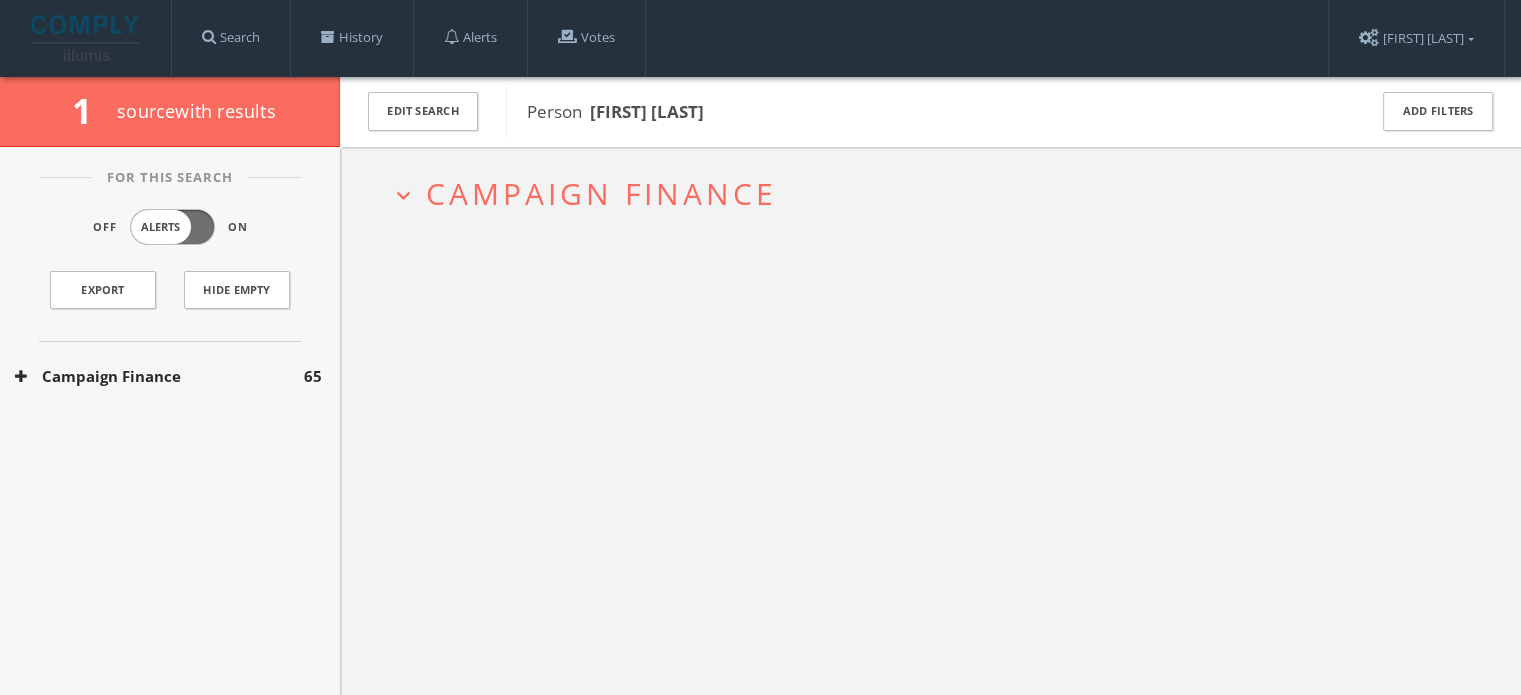 click on "Campaign Finance" at bounding box center (159, 376) 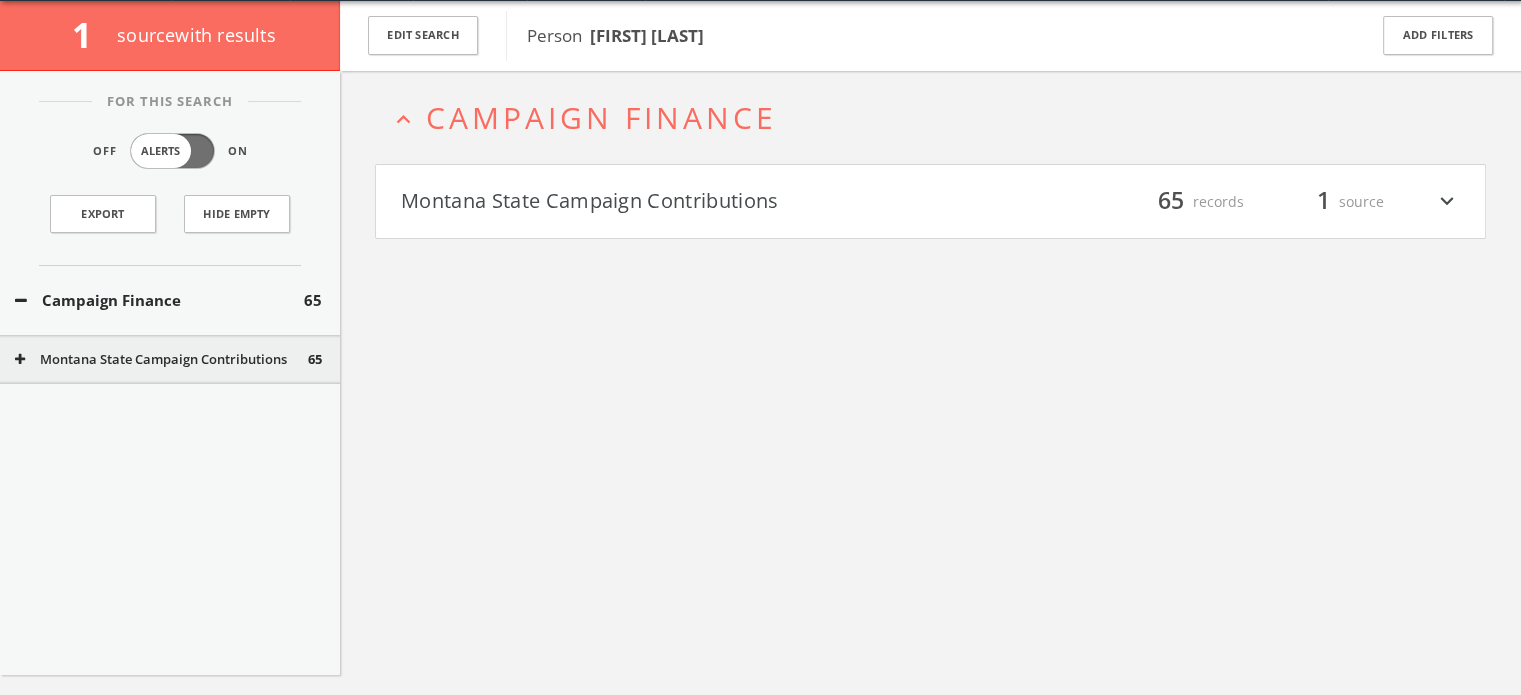 scroll, scrollTop: 0, scrollLeft: 0, axis: both 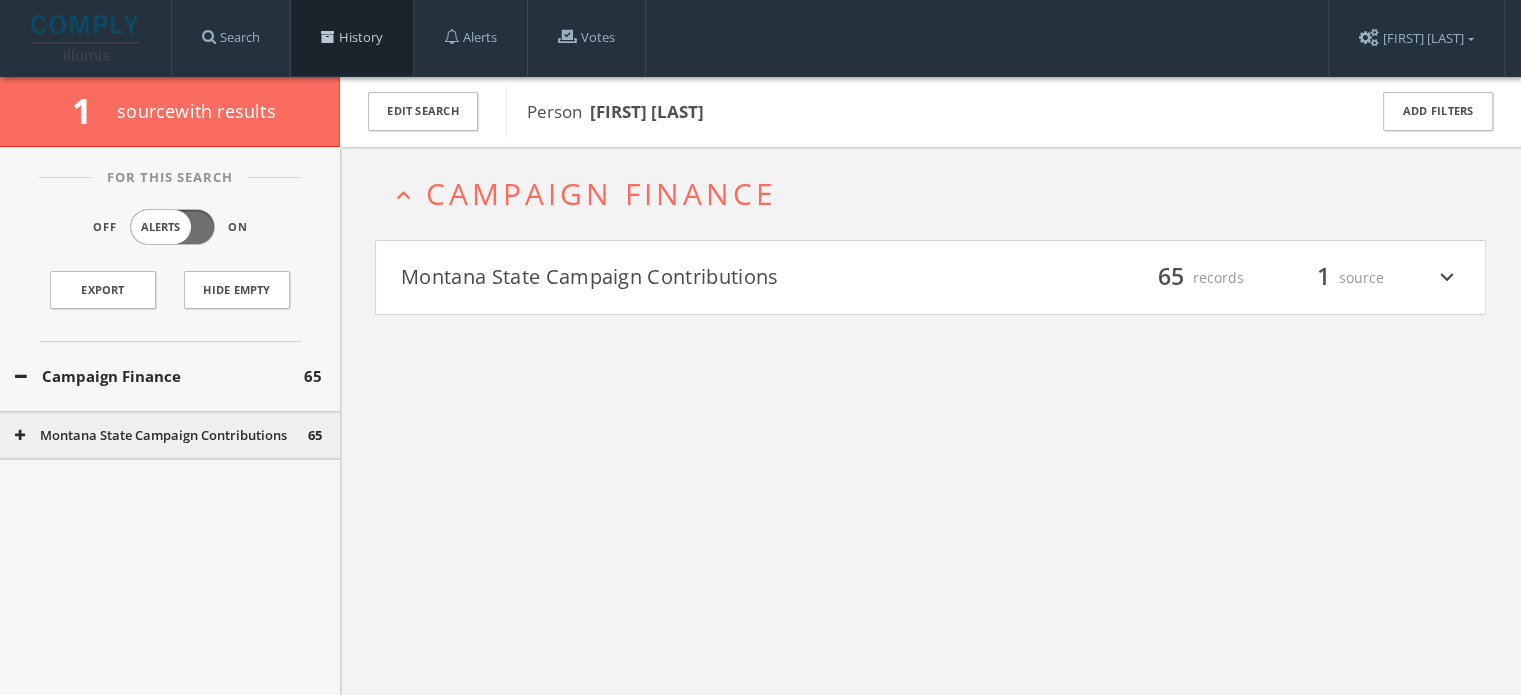 click on "History" at bounding box center [352, 38] 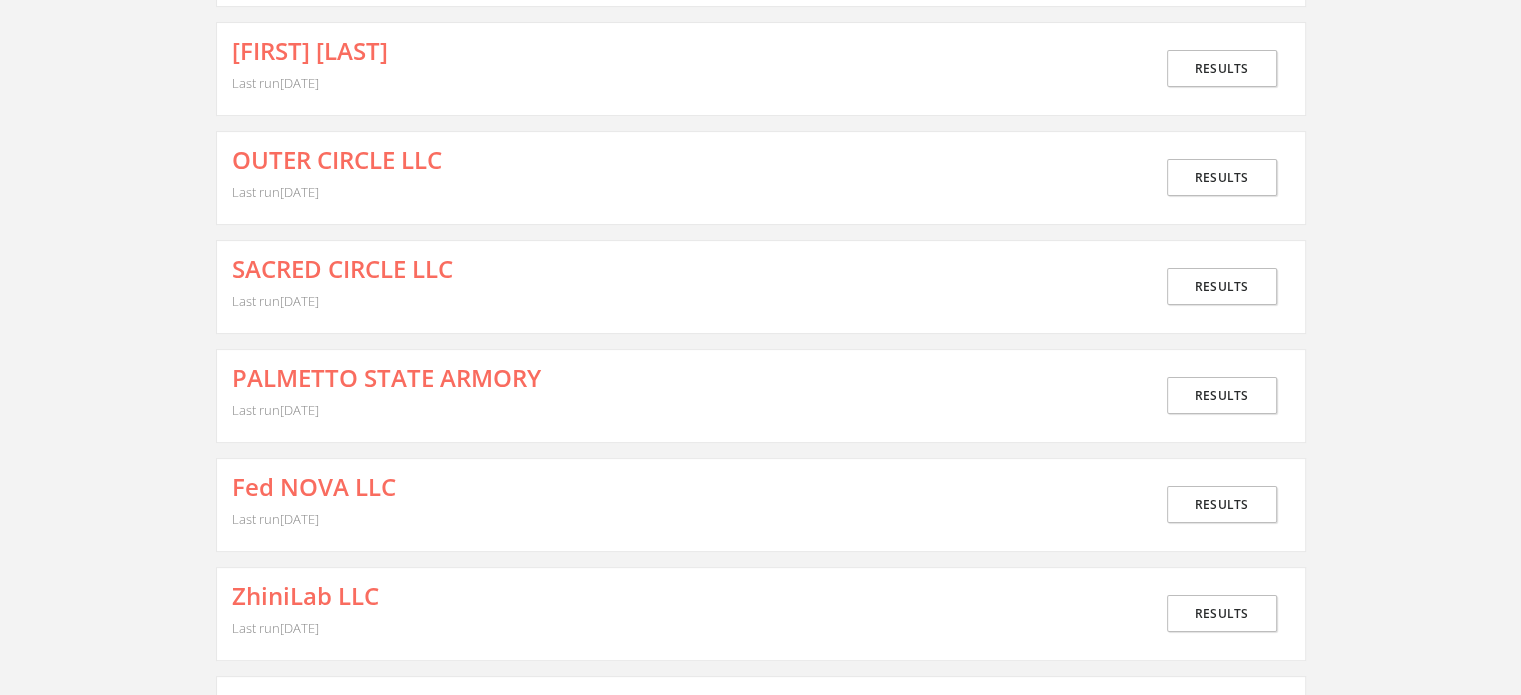 scroll, scrollTop: 0, scrollLeft: 0, axis: both 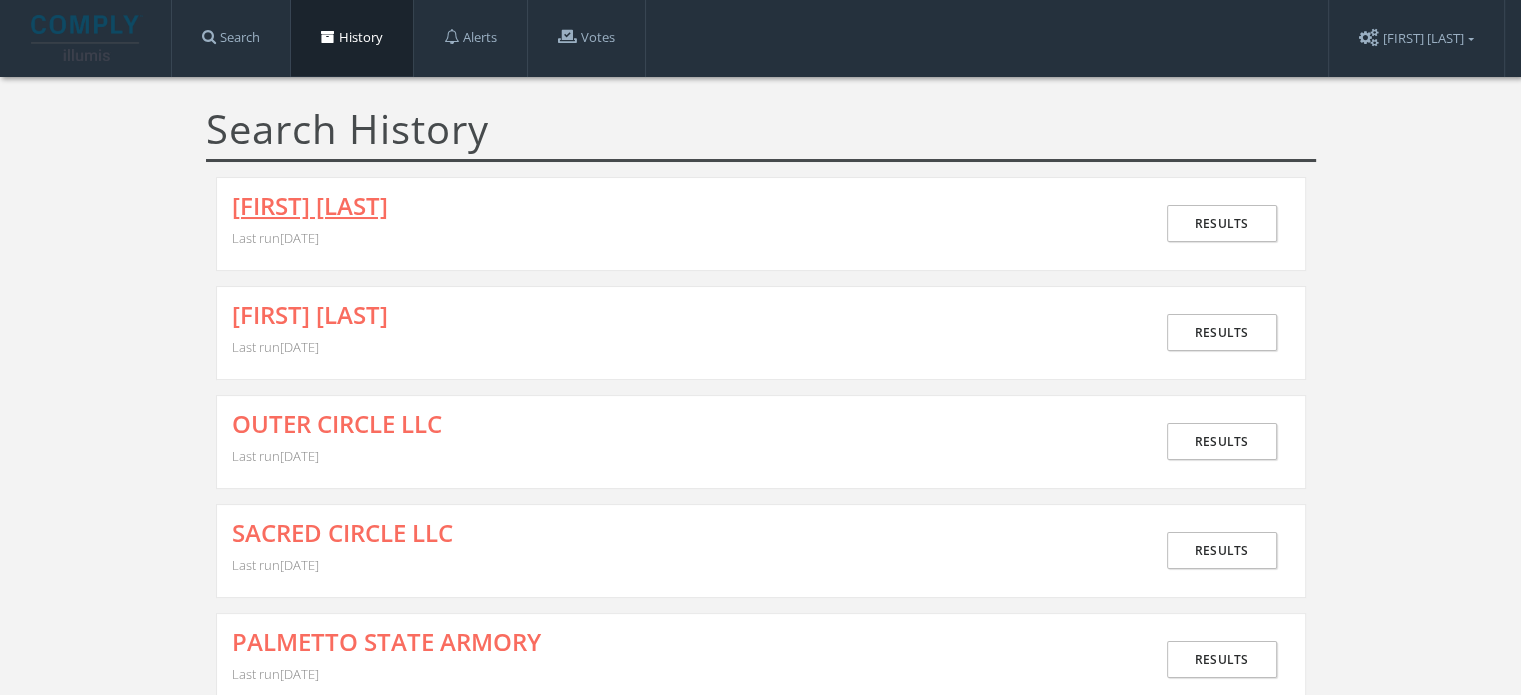 click on "[FIRST] [LAST]" at bounding box center [310, 206] 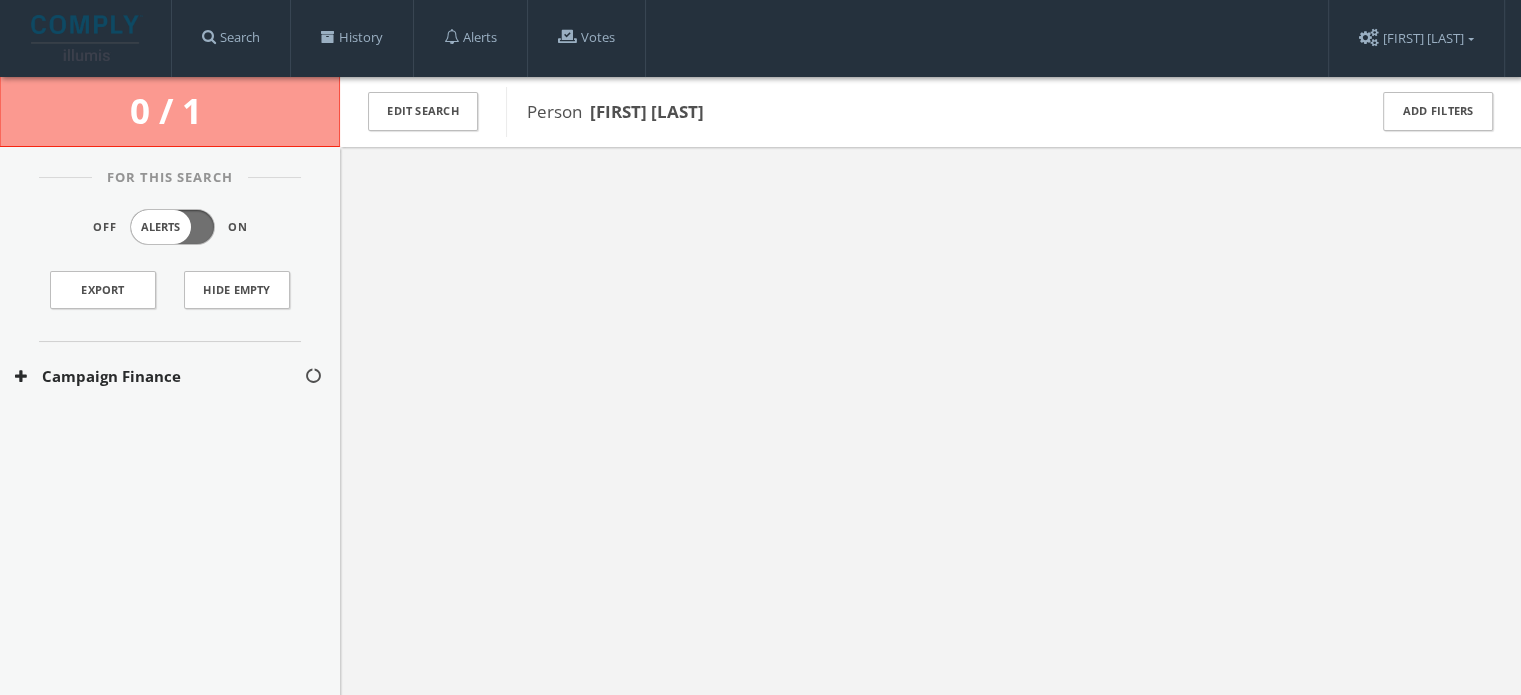 click on "Campaign Finance" at bounding box center [159, 376] 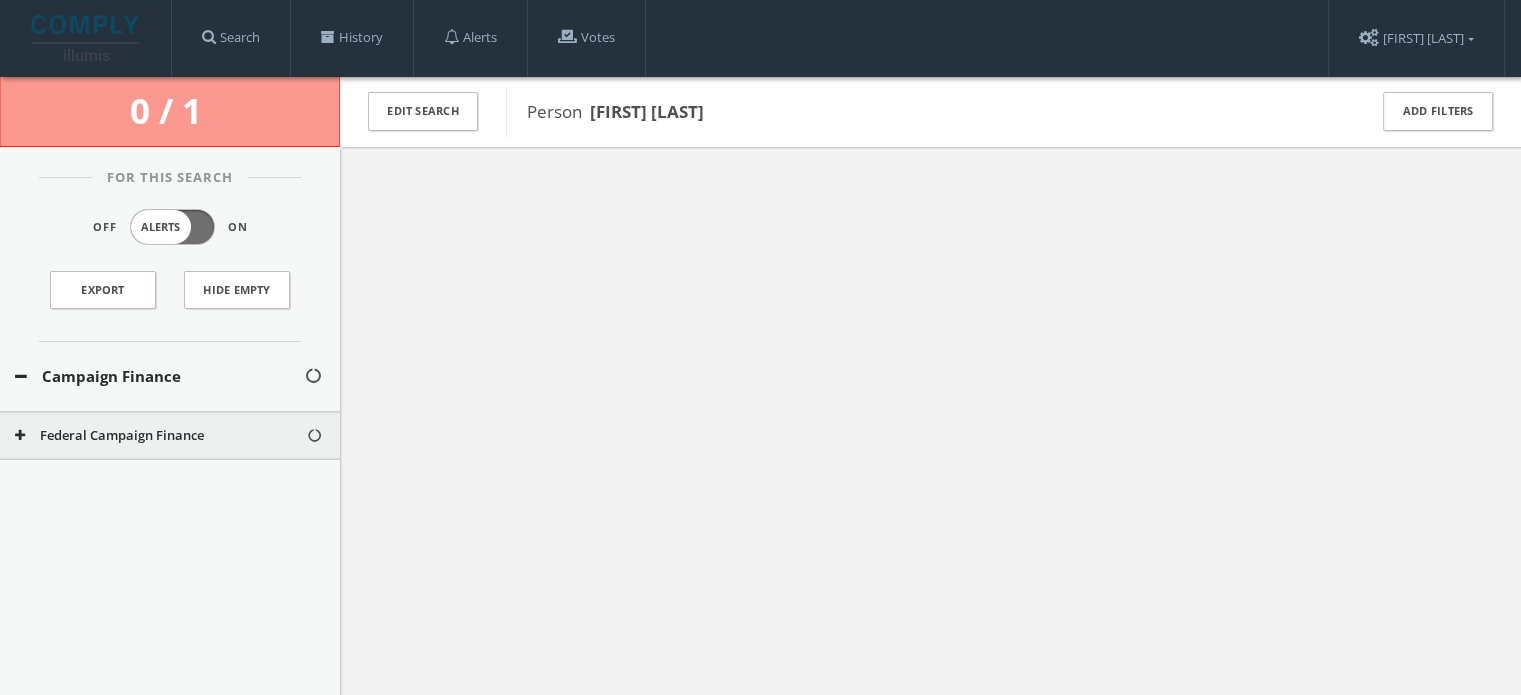click on "Federal Campaign Finance" at bounding box center (170, 436) 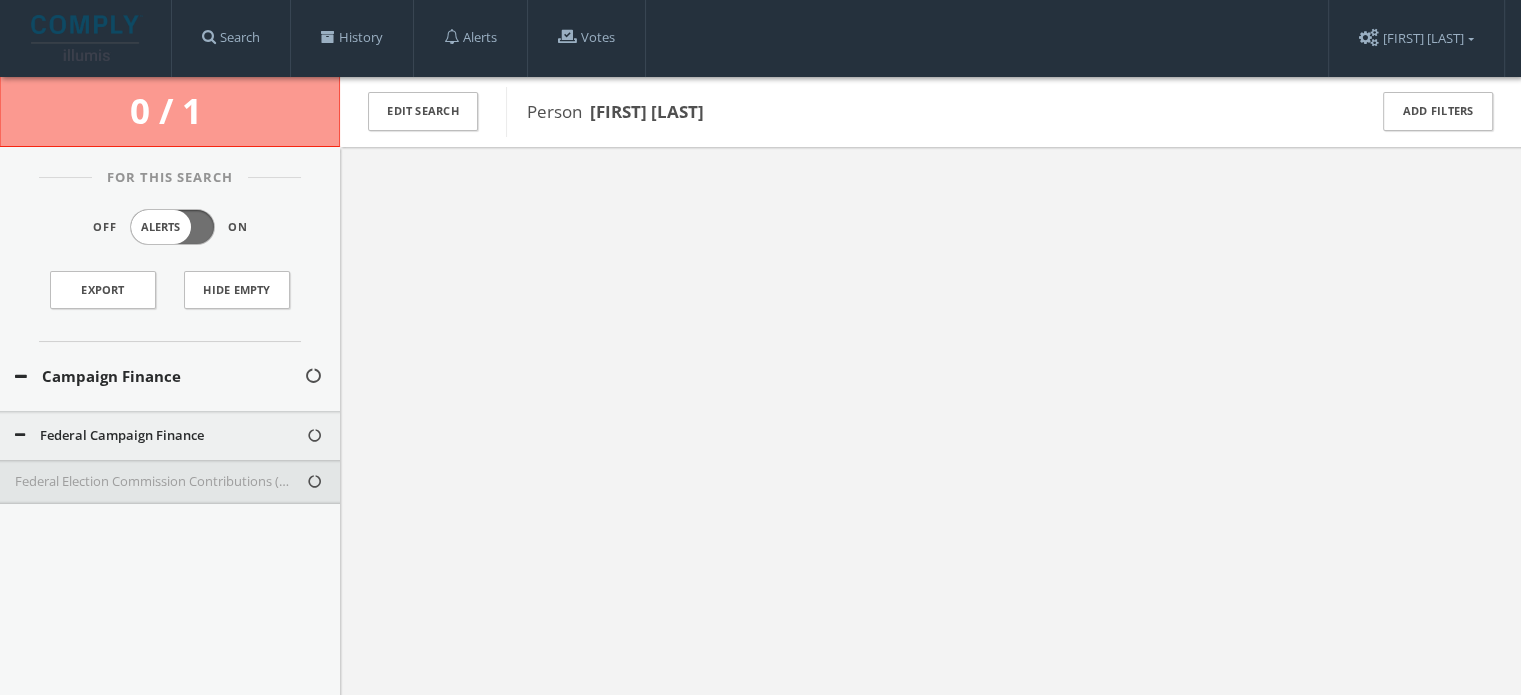 click on "Federal Election Commission Contributions (Texas - Only)" at bounding box center [160, 482] 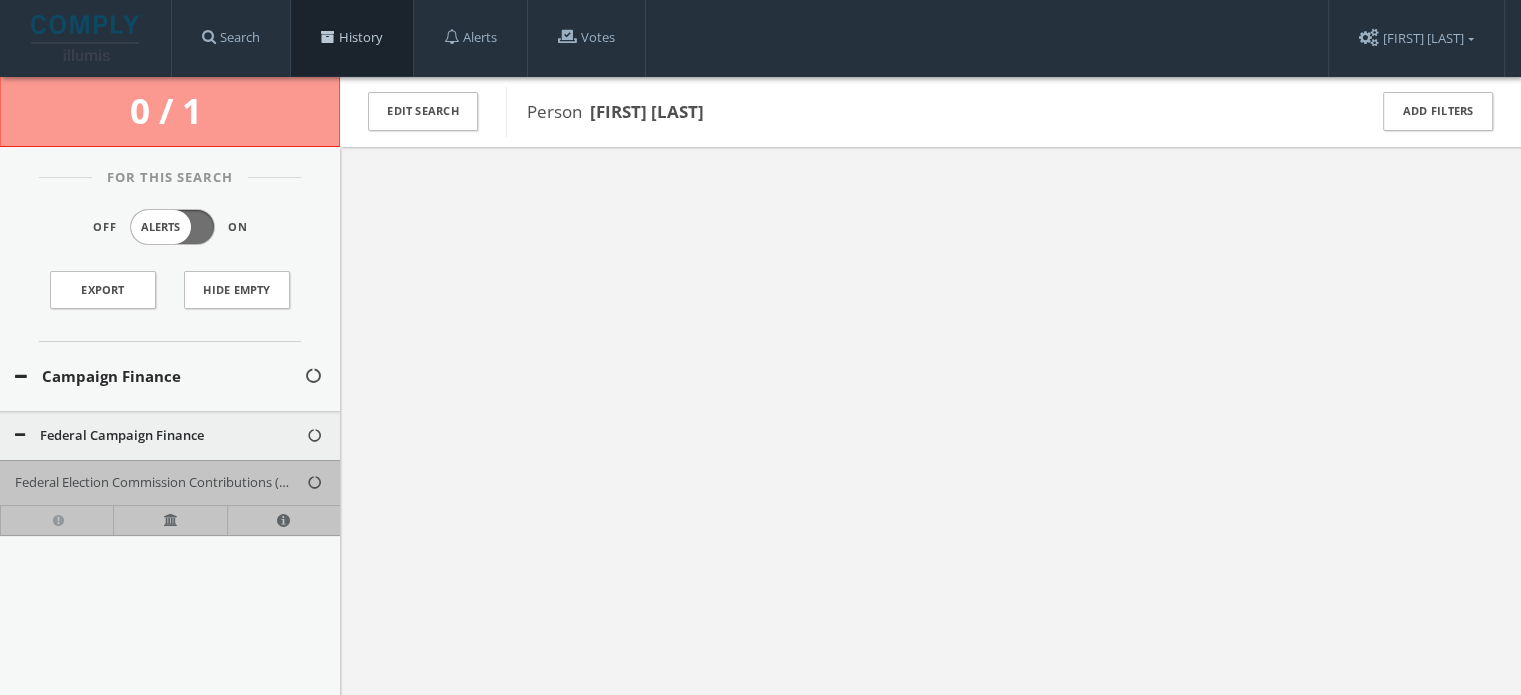 click on "History" at bounding box center (352, 38) 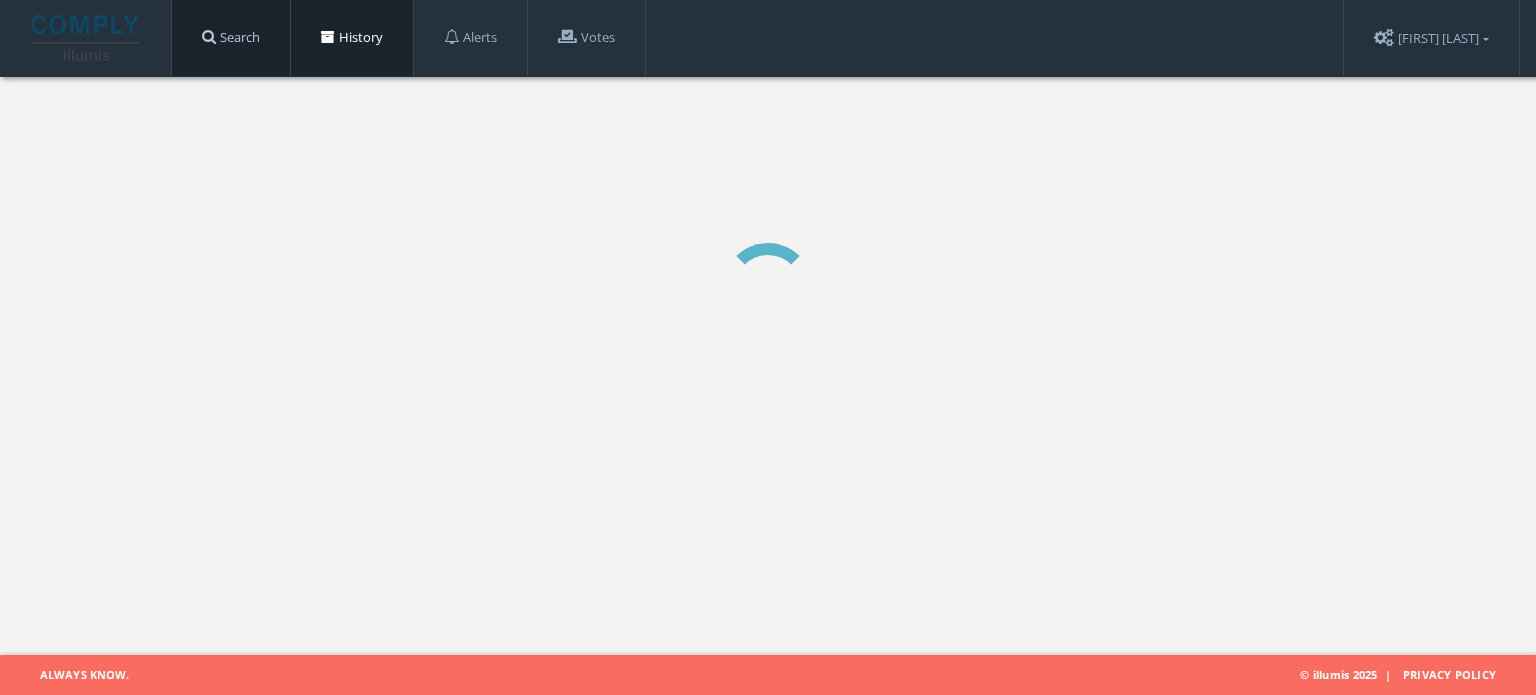 click on "Search" at bounding box center [231, 38] 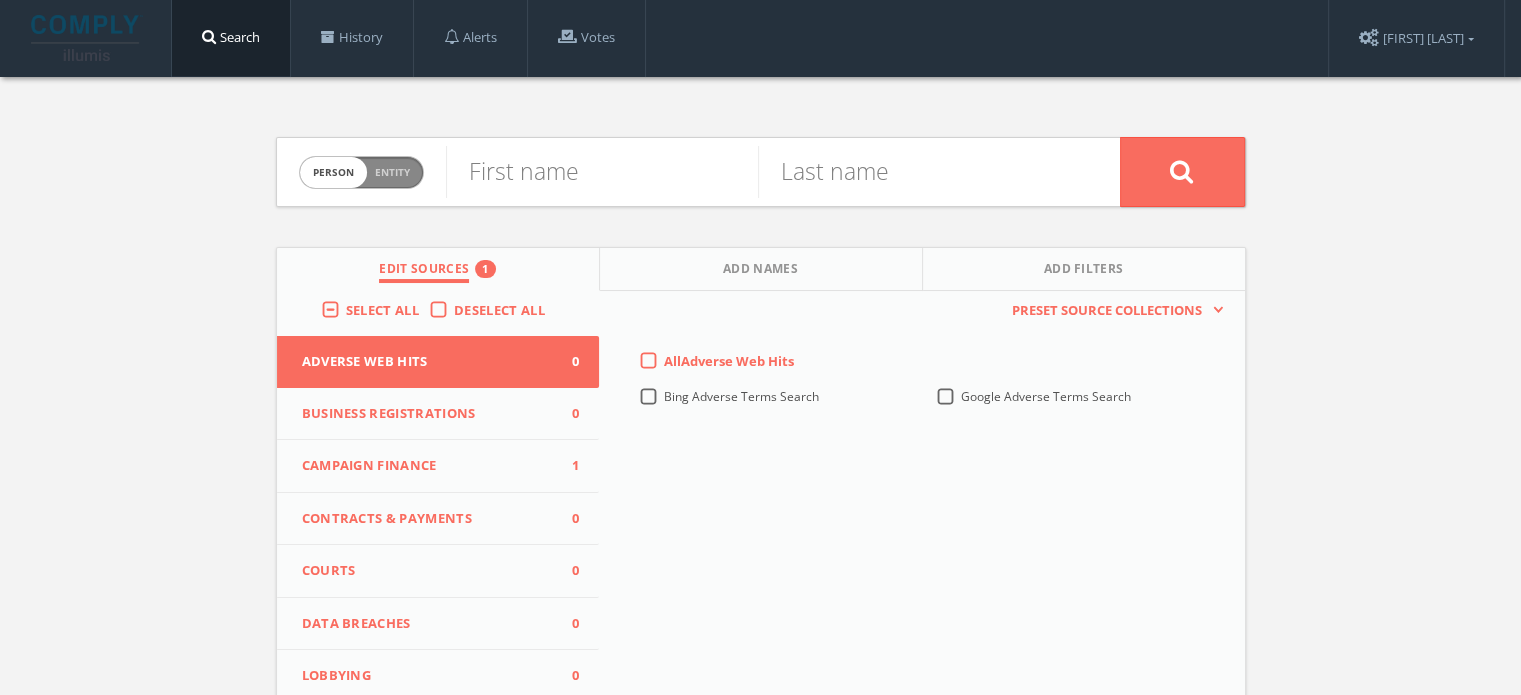 click on "Campaign Finance 1" at bounding box center [438, 466] 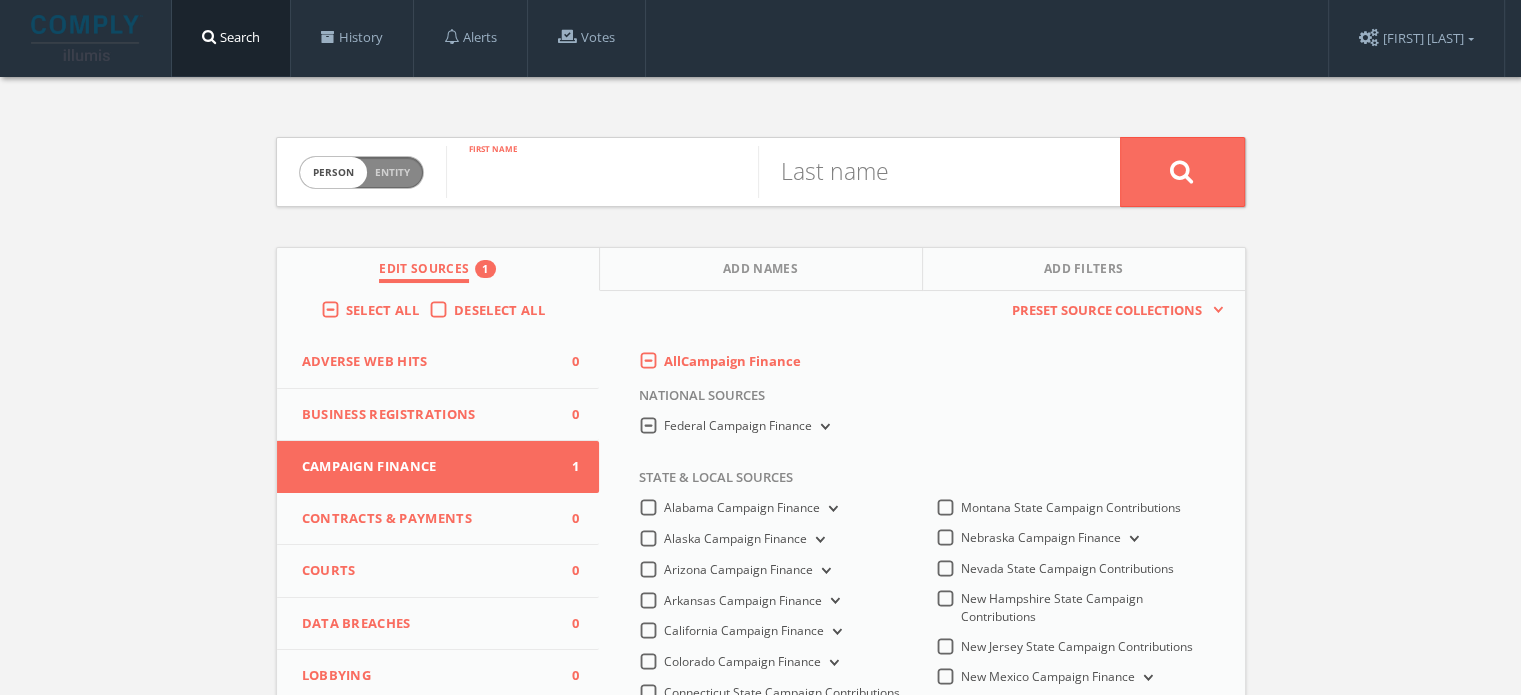 click at bounding box center [602, 172] 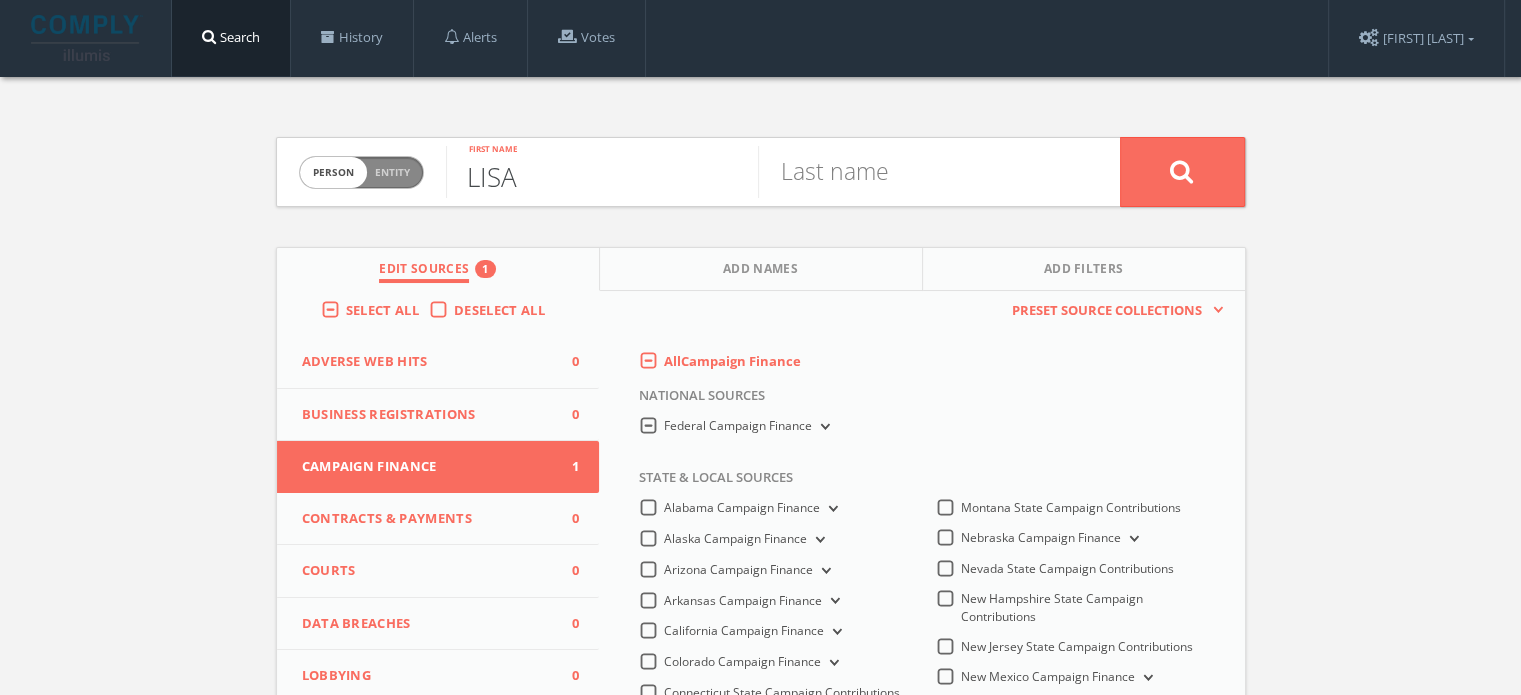 type on "LISA" 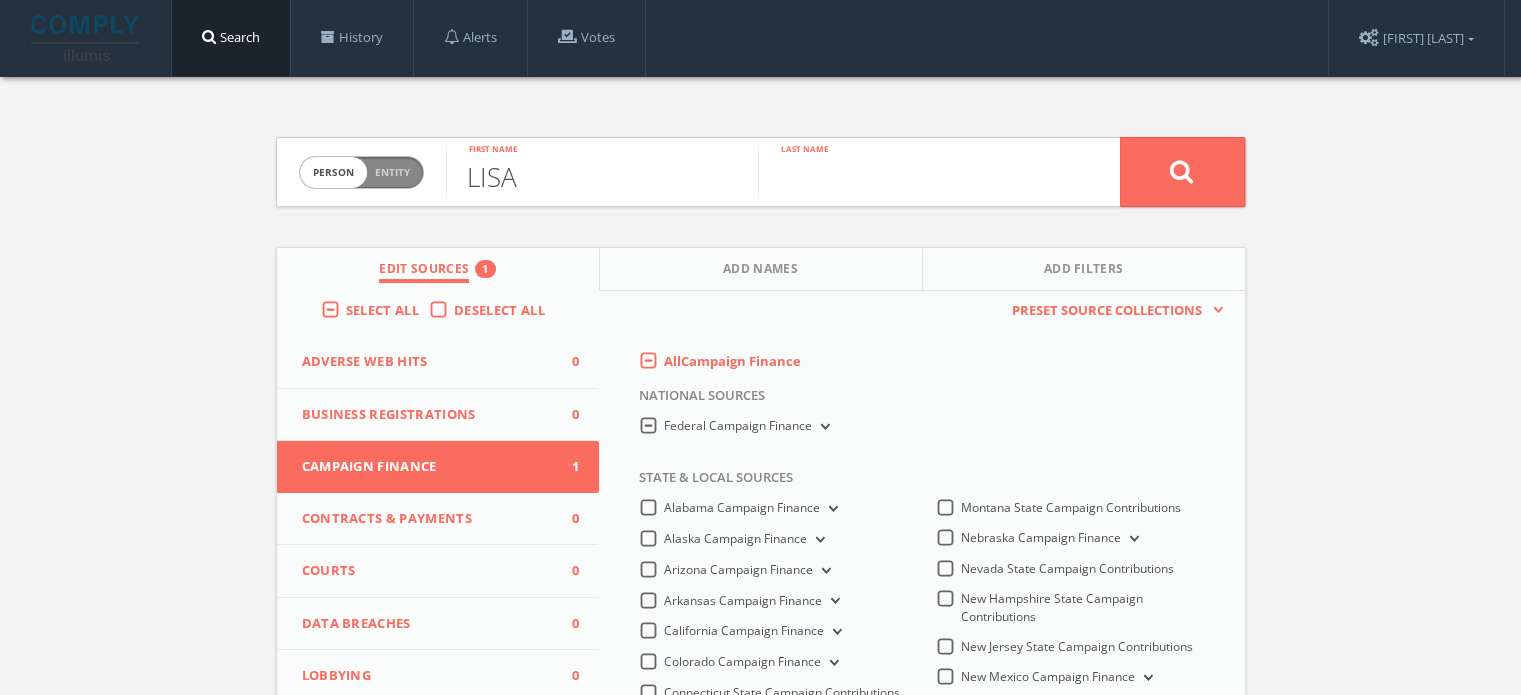 click at bounding box center (914, 172) 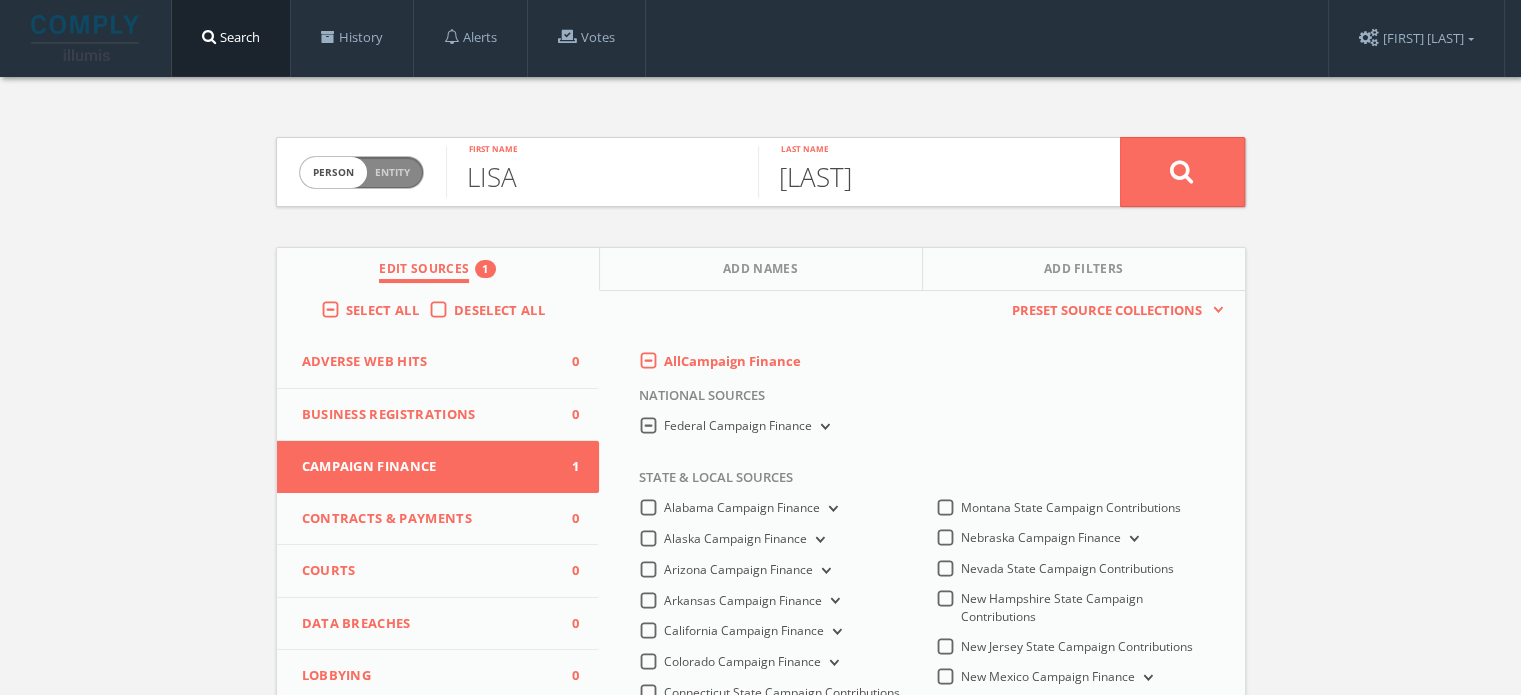 type on "[LAST]" 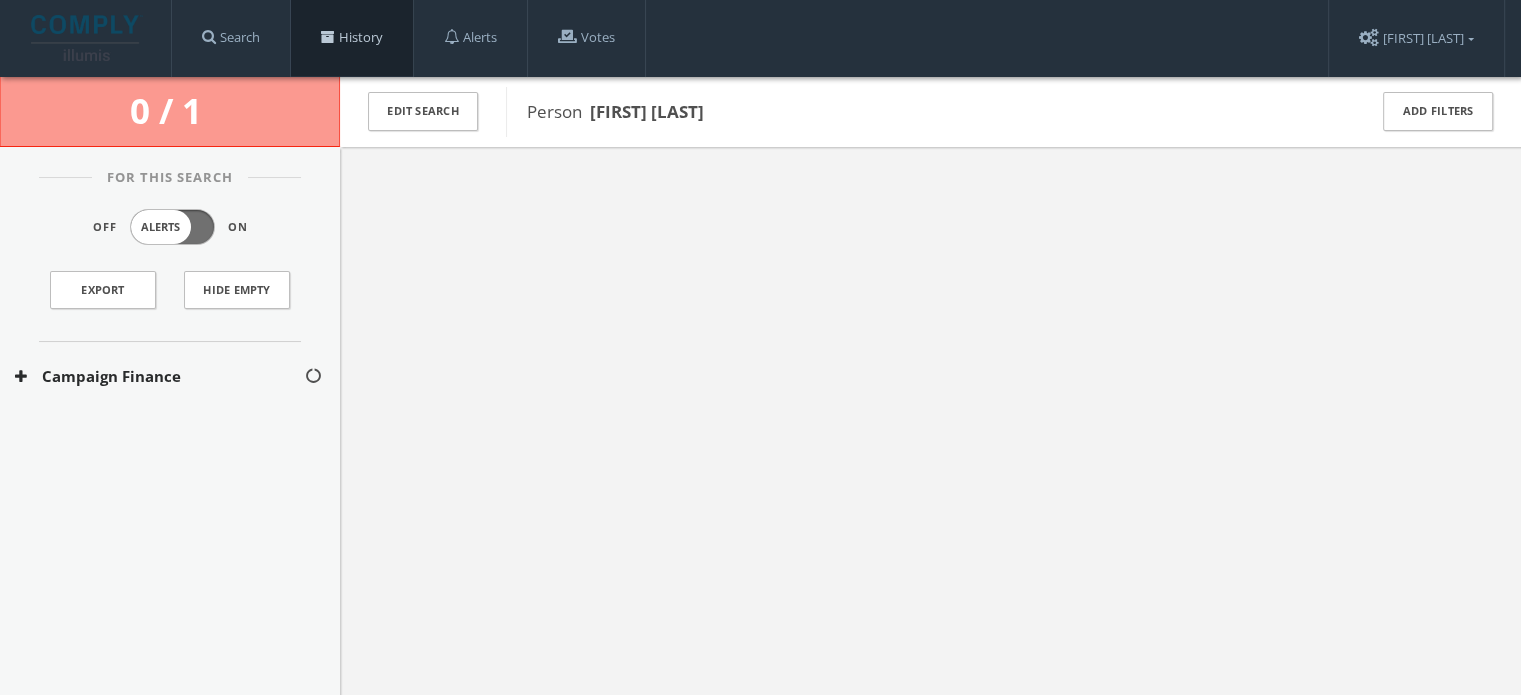 click at bounding box center (328, 37) 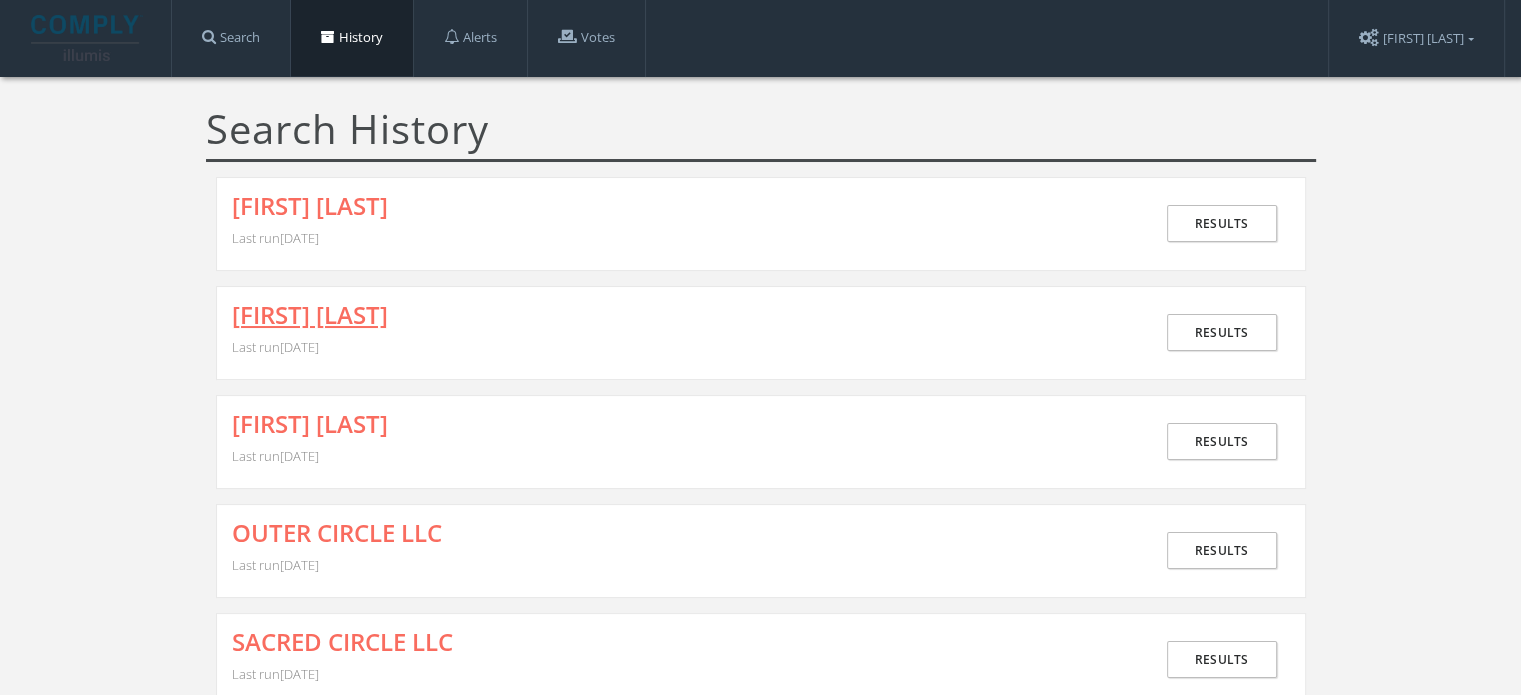 click on "[FIRST] [LAST]" at bounding box center (310, 315) 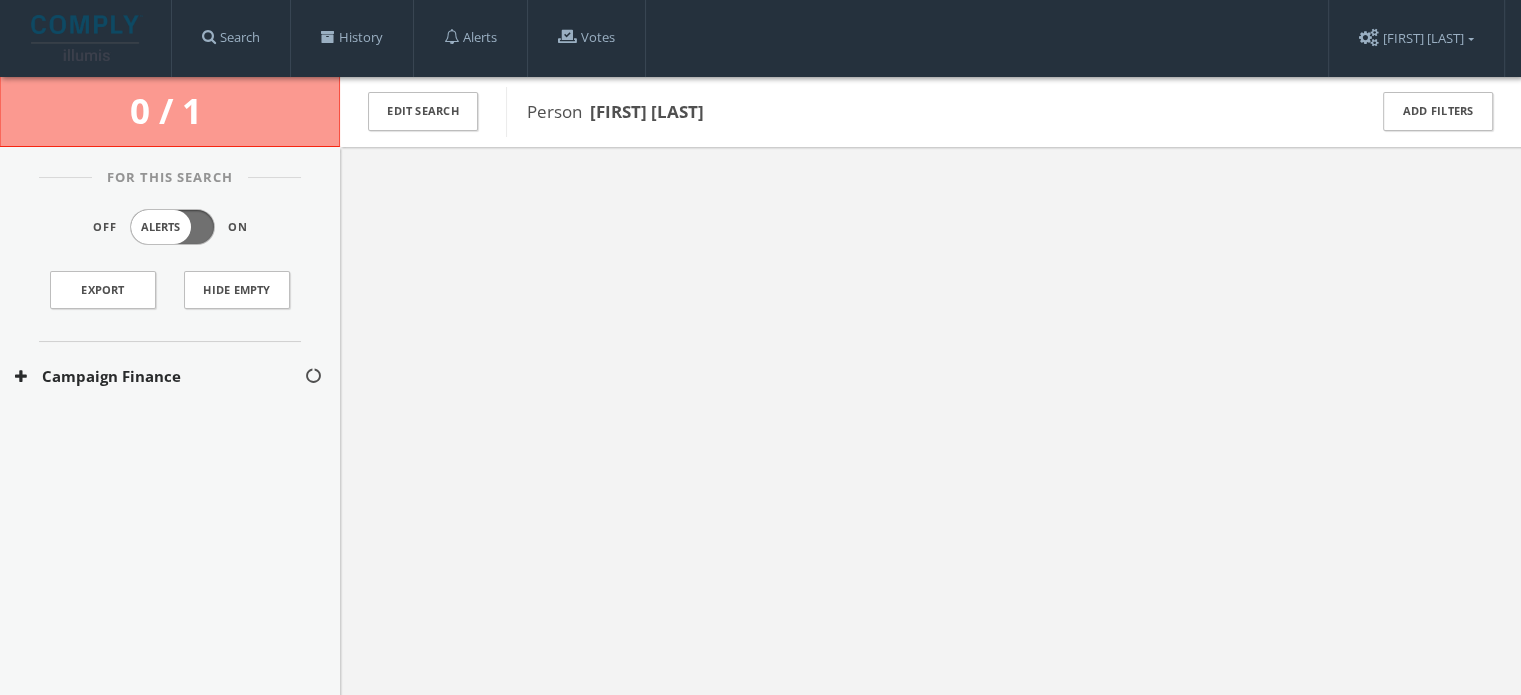 click on "Campaign Finance" at bounding box center (159, 376) 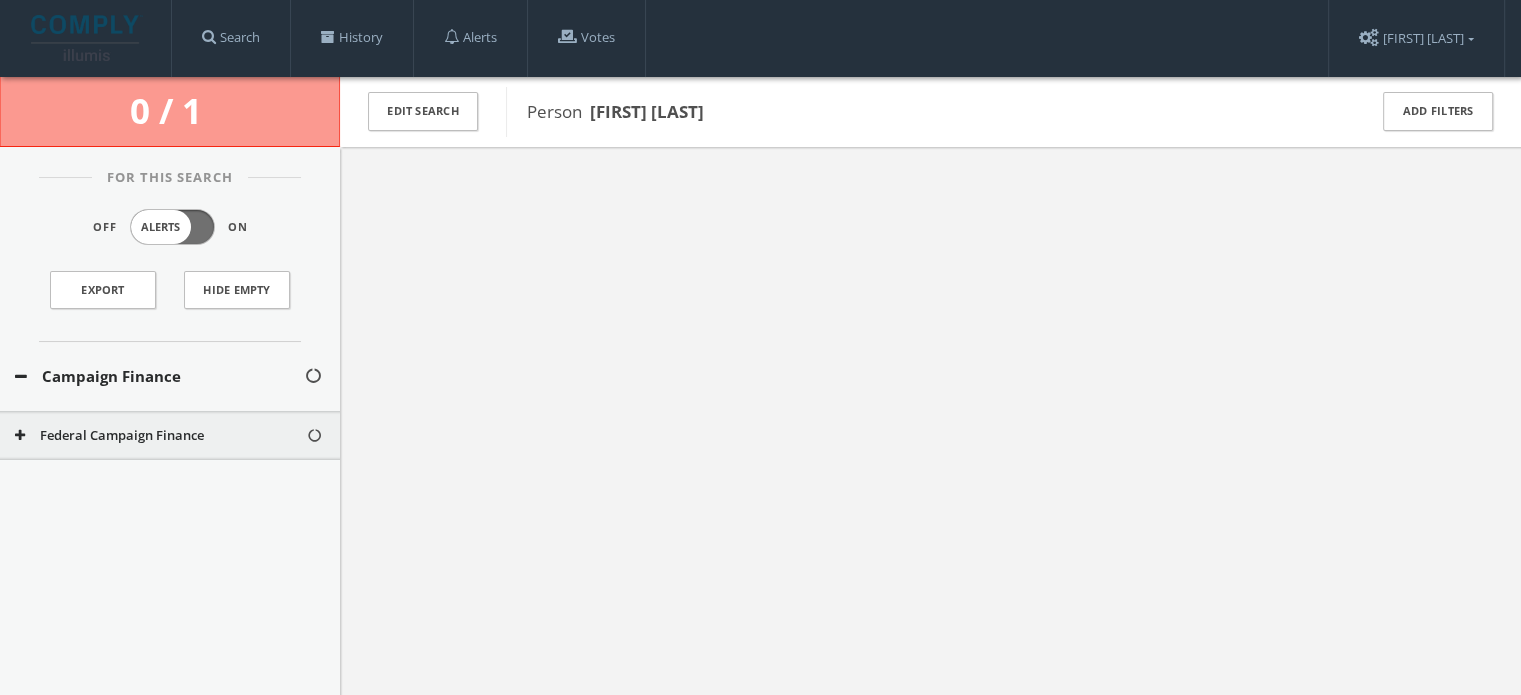 click on "Federal Campaign Finance" at bounding box center (160, 436) 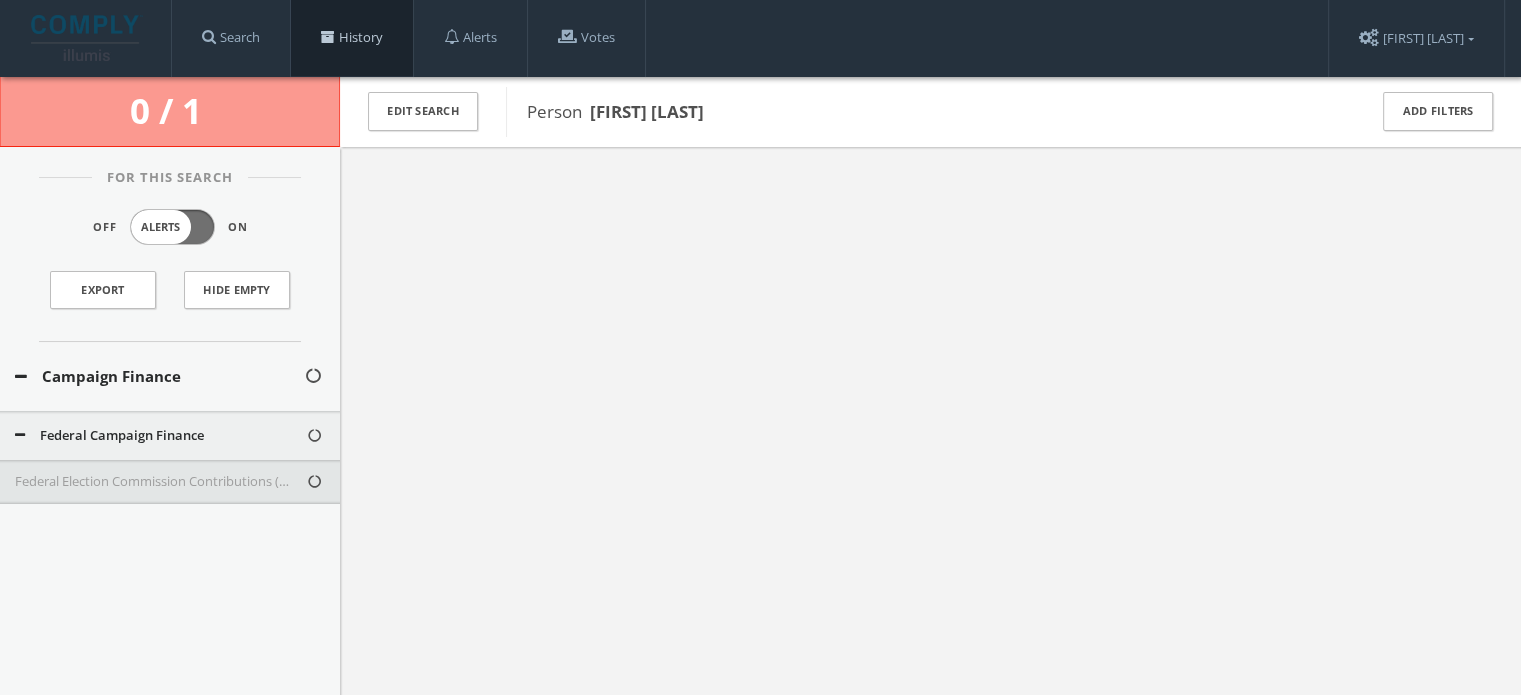 click on "History" at bounding box center (352, 38) 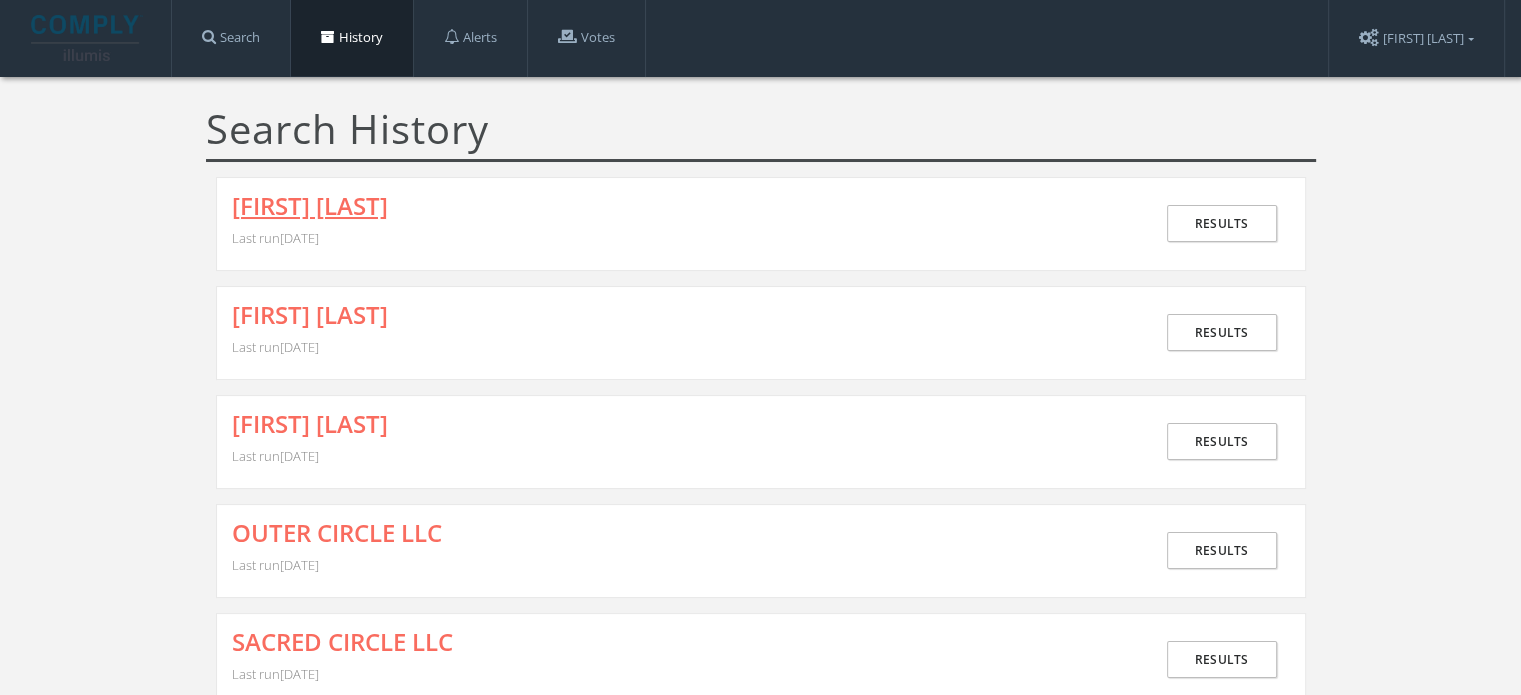 click on "[FIRST] [LAST]" at bounding box center [310, 206] 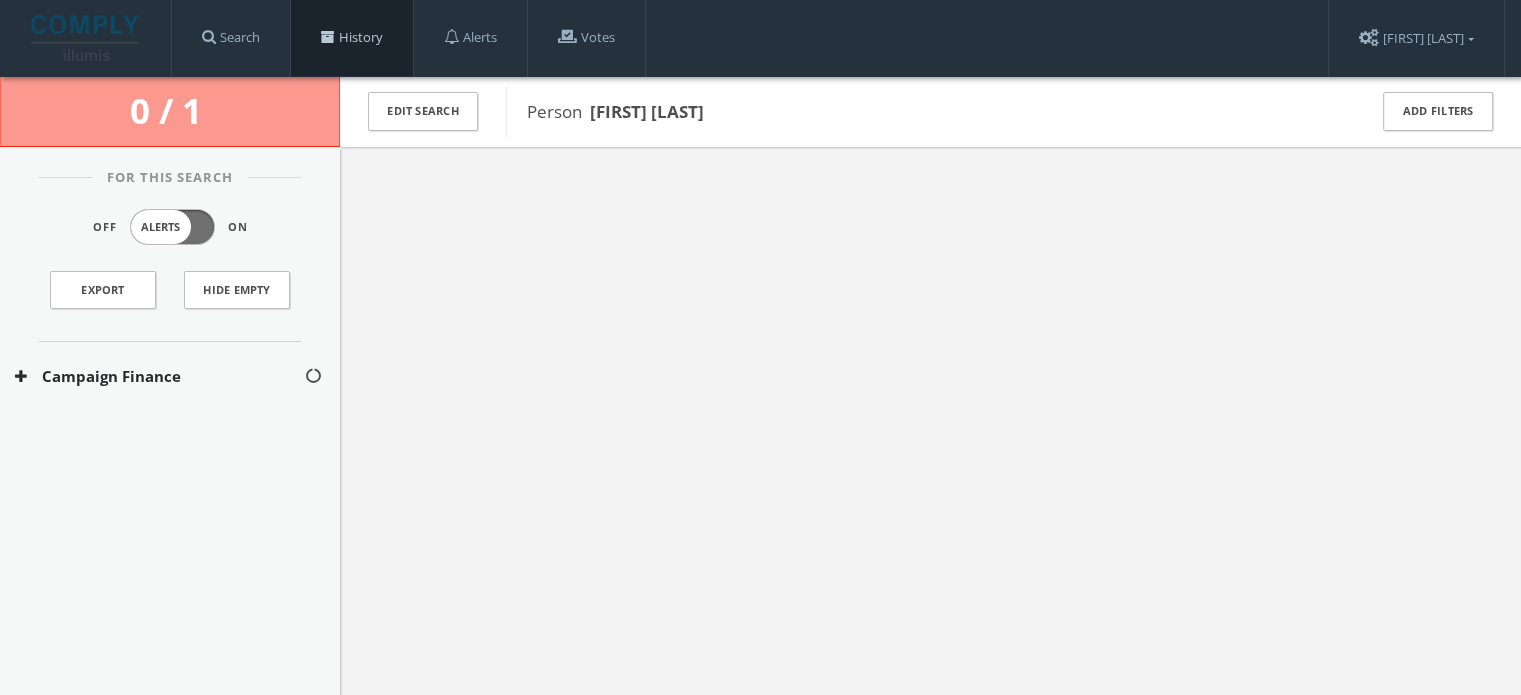 click on "History" at bounding box center (352, 38) 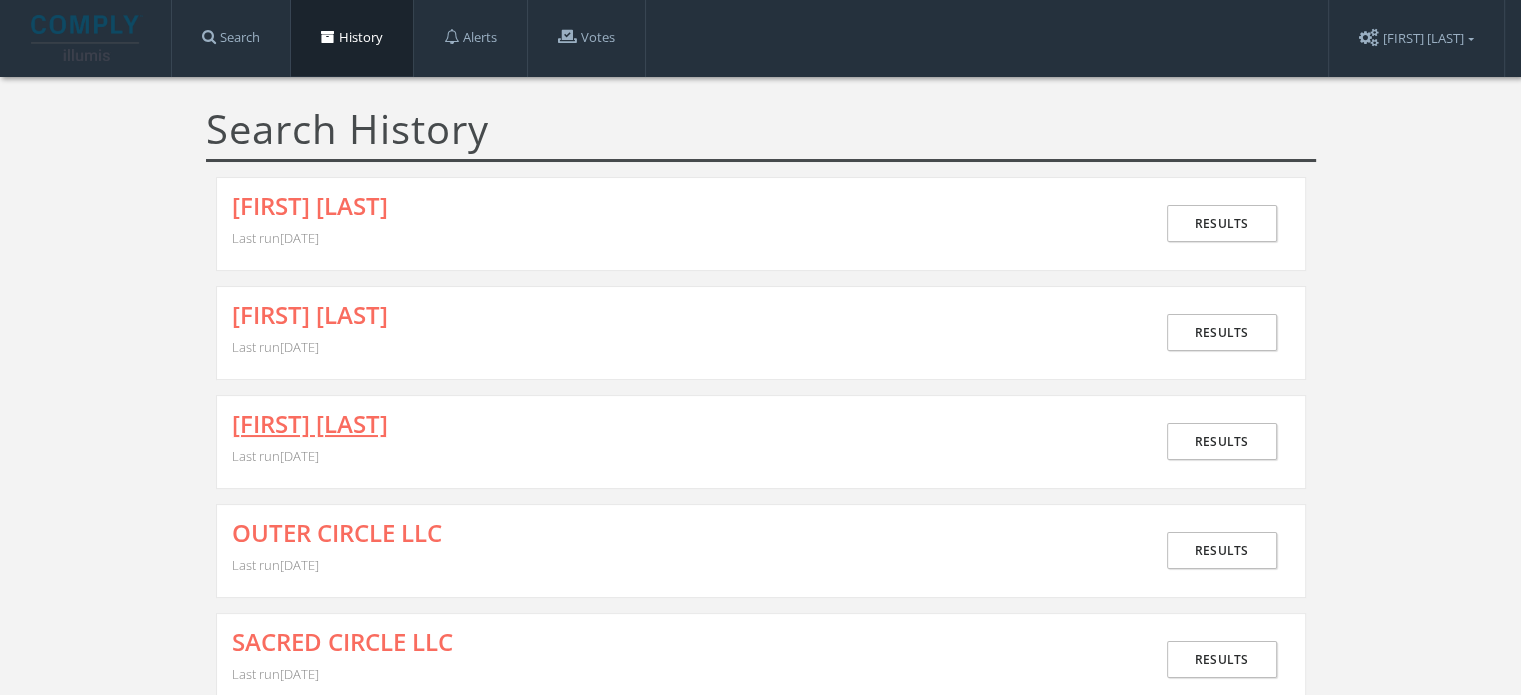 click on "[FIRST] [LAST]" at bounding box center [310, 424] 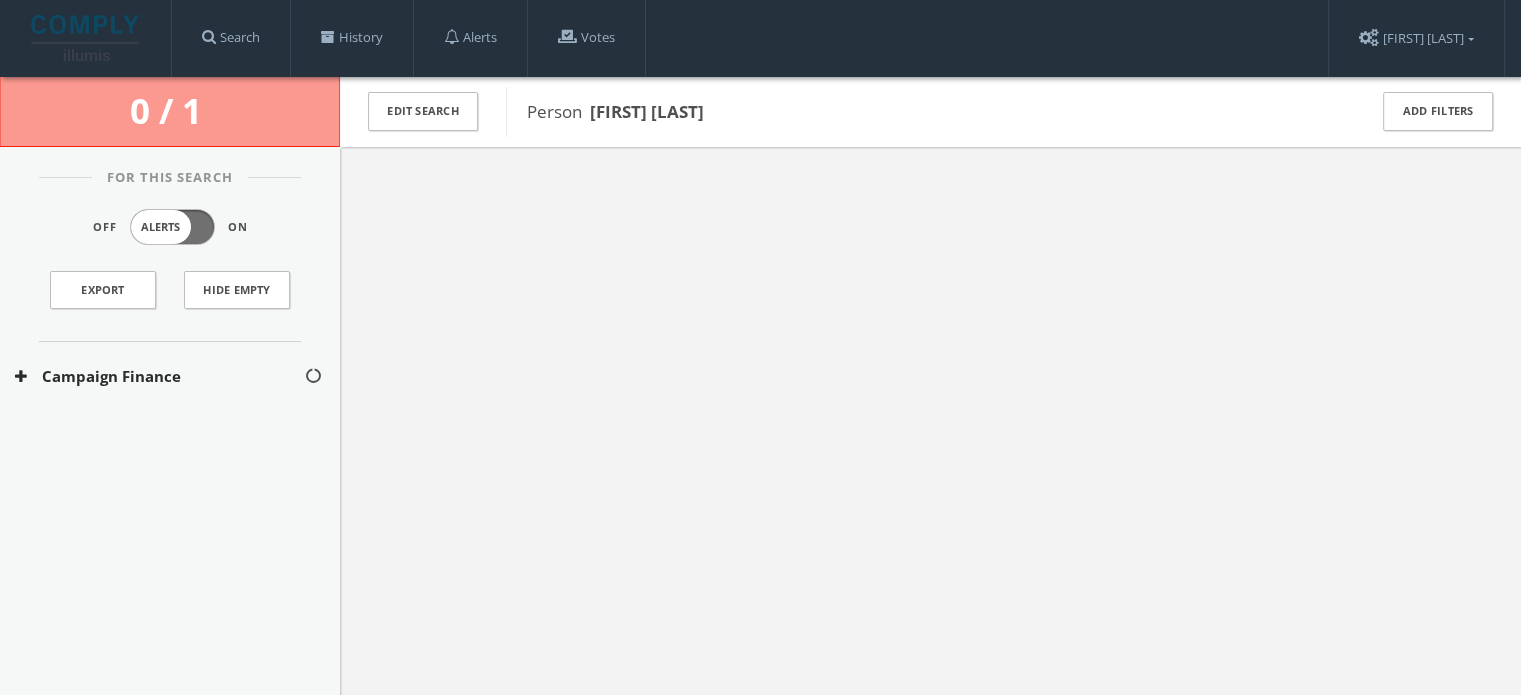 click on "Campaign Finance" at bounding box center [159, 376] 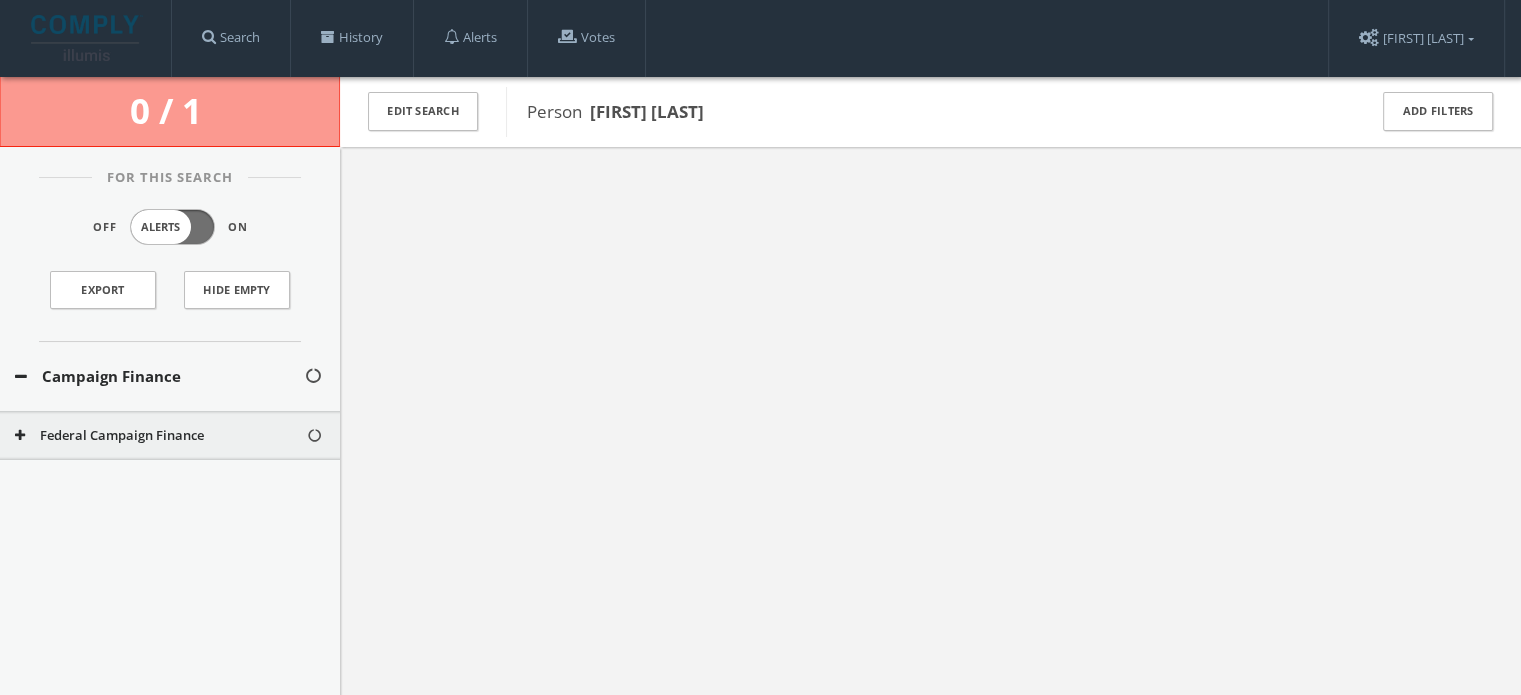 click on "Federal Campaign Finance" at bounding box center [170, 436] 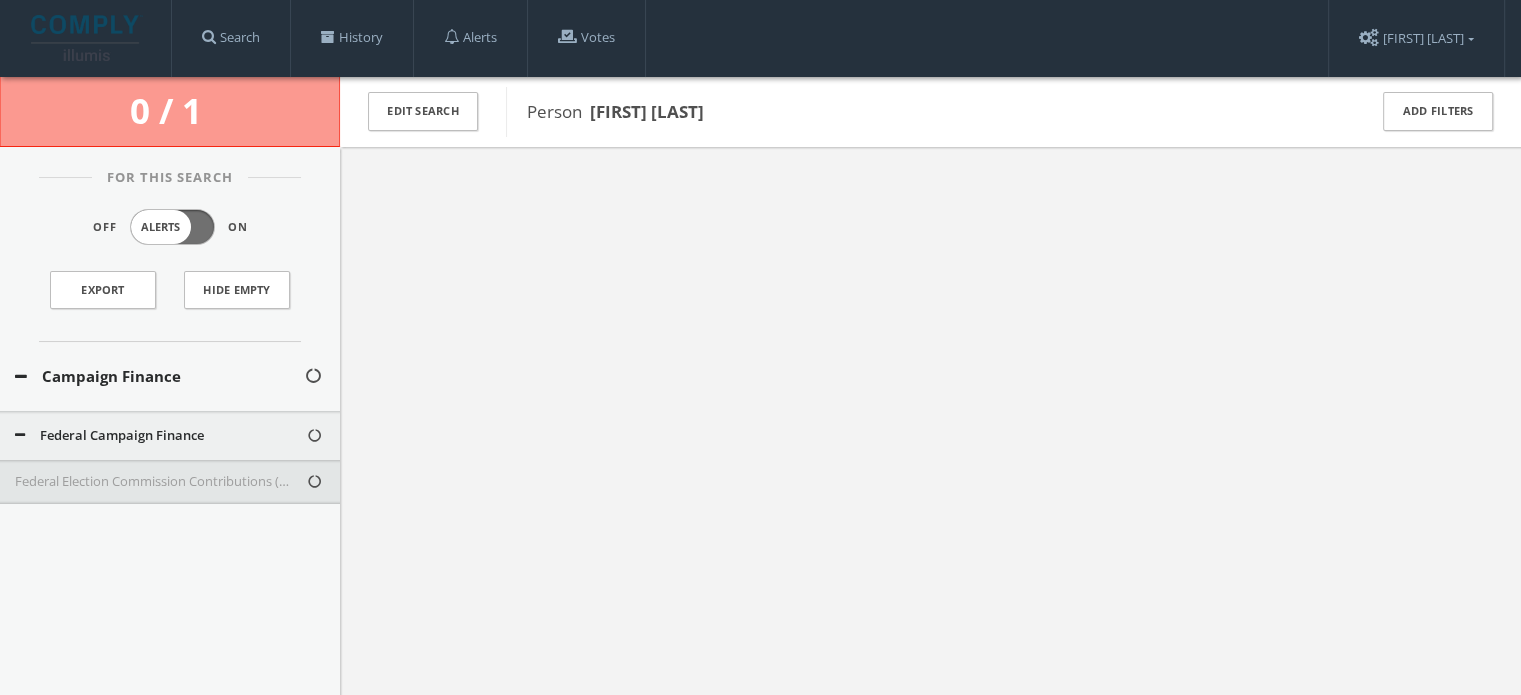 click on "Federal Election Commission Contributions (Texas - Only)" at bounding box center (170, 482) 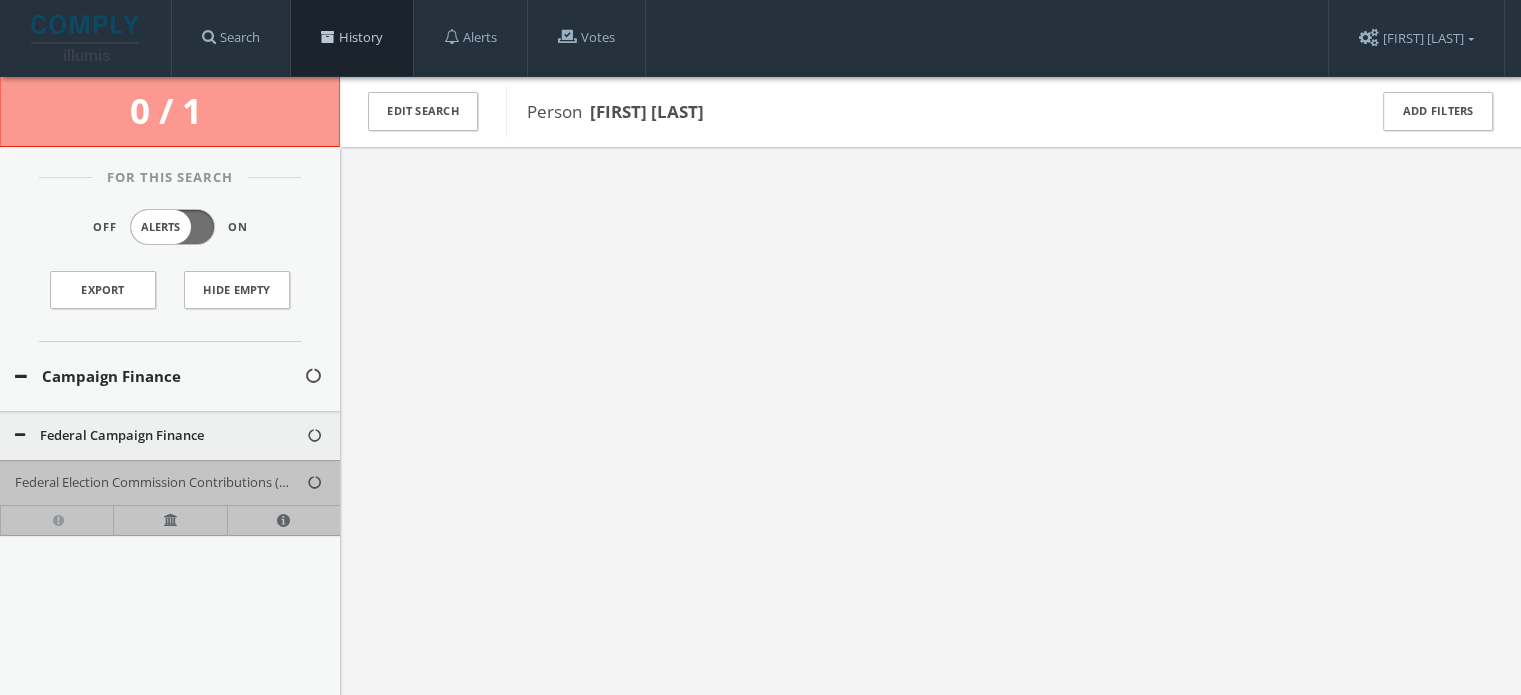 click on "History" at bounding box center (352, 38) 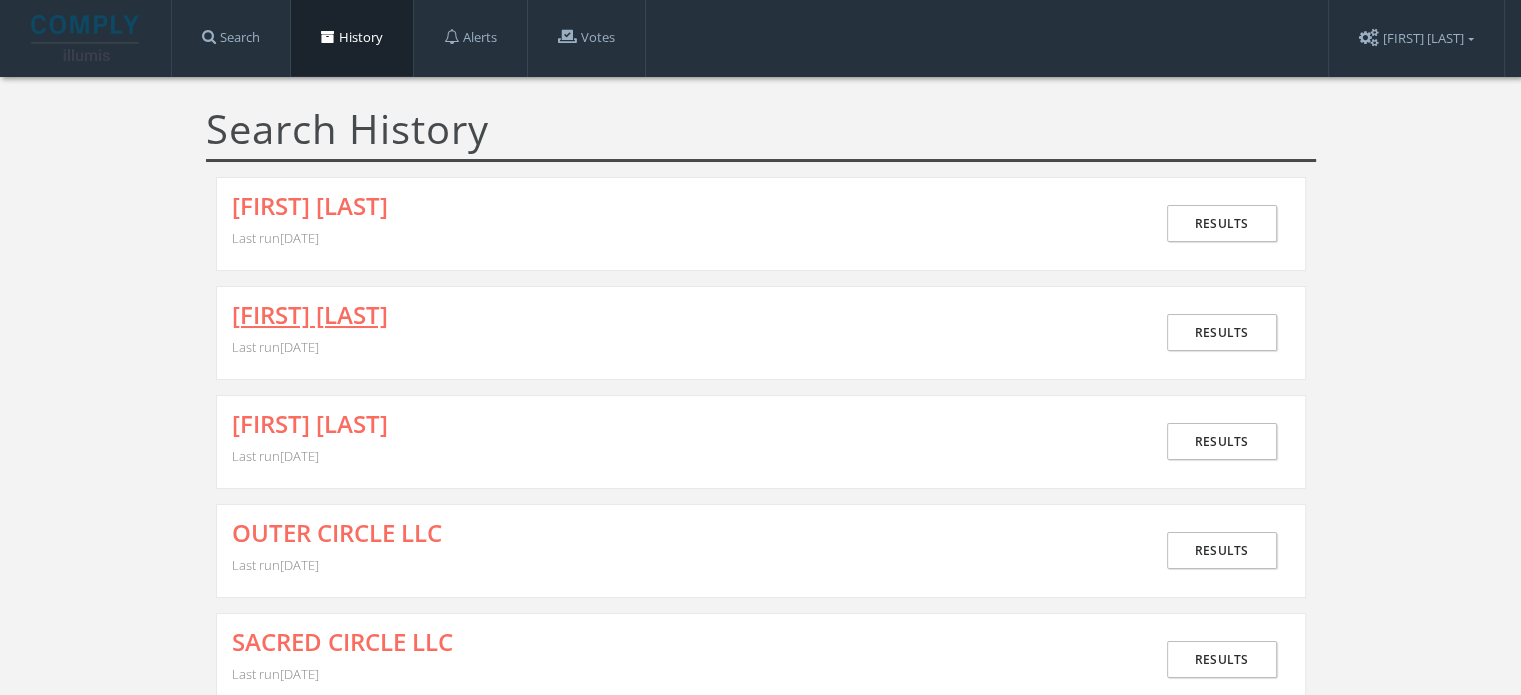 click on "[FIRST] [LAST]" at bounding box center (310, 315) 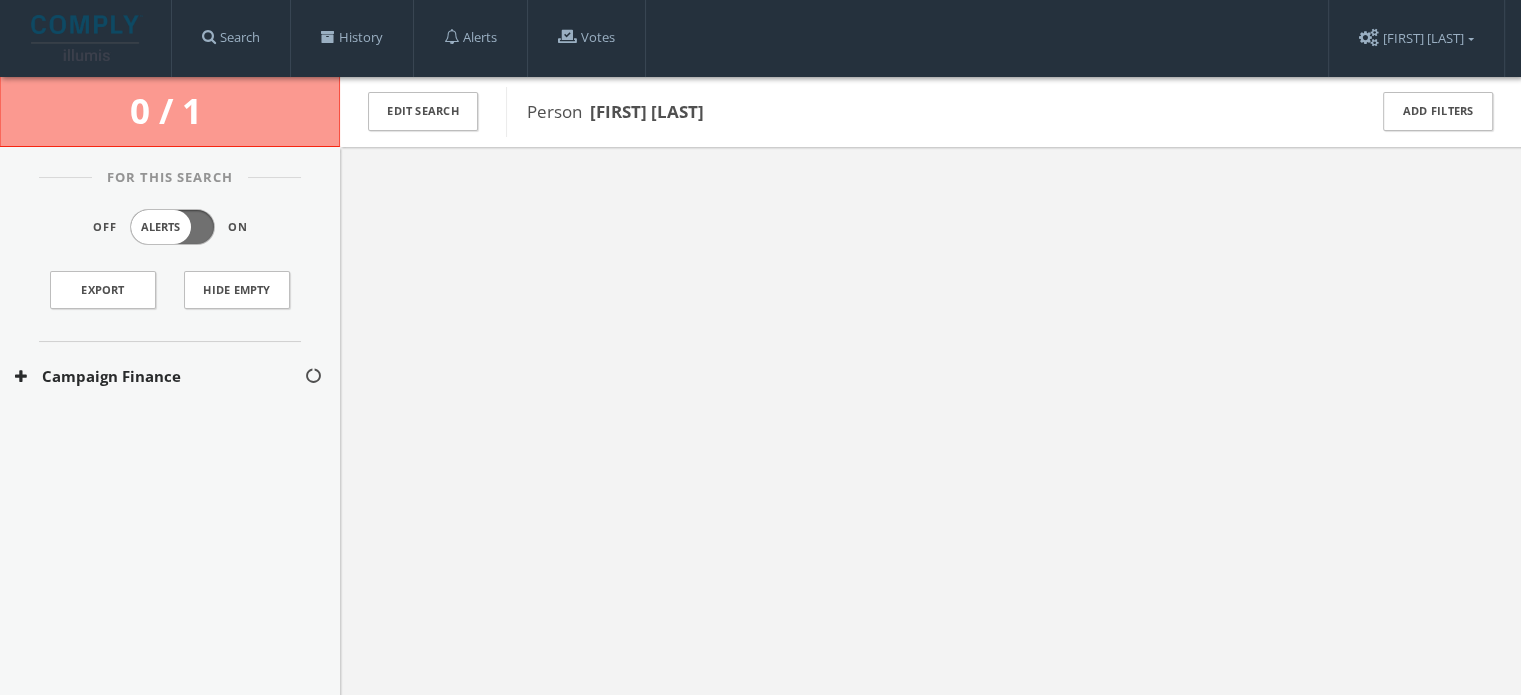 click on "Campaign Finance" at bounding box center [159, 376] 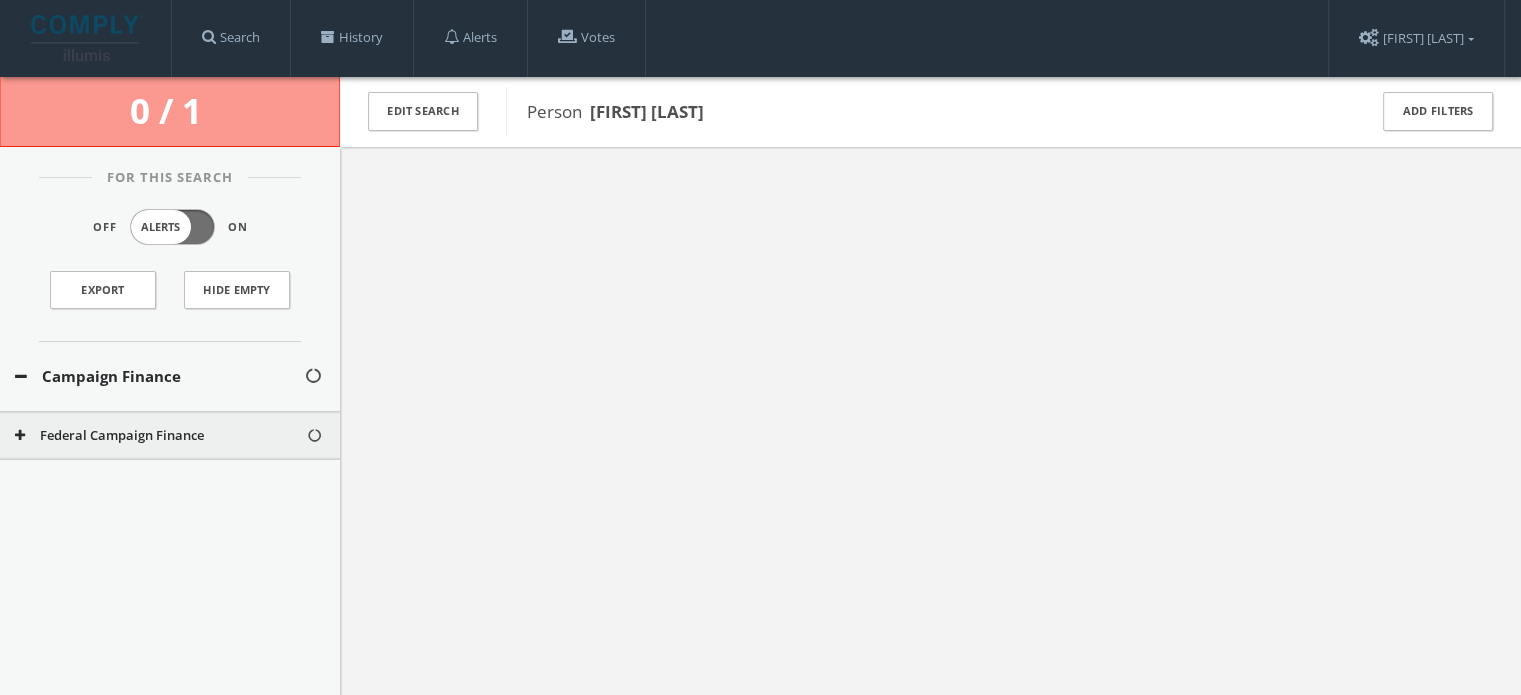click on "Federal Campaign Finance" at bounding box center [160, 436] 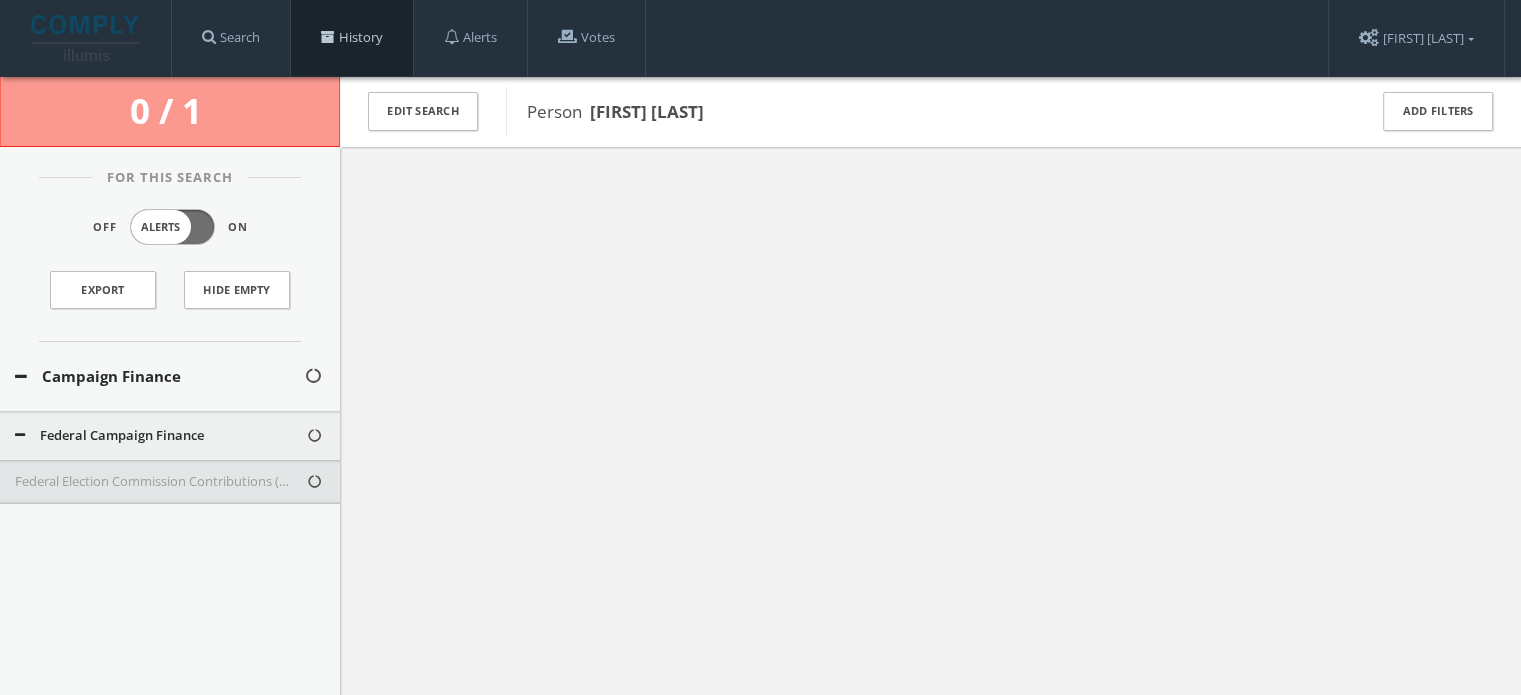 click on "History" at bounding box center [352, 38] 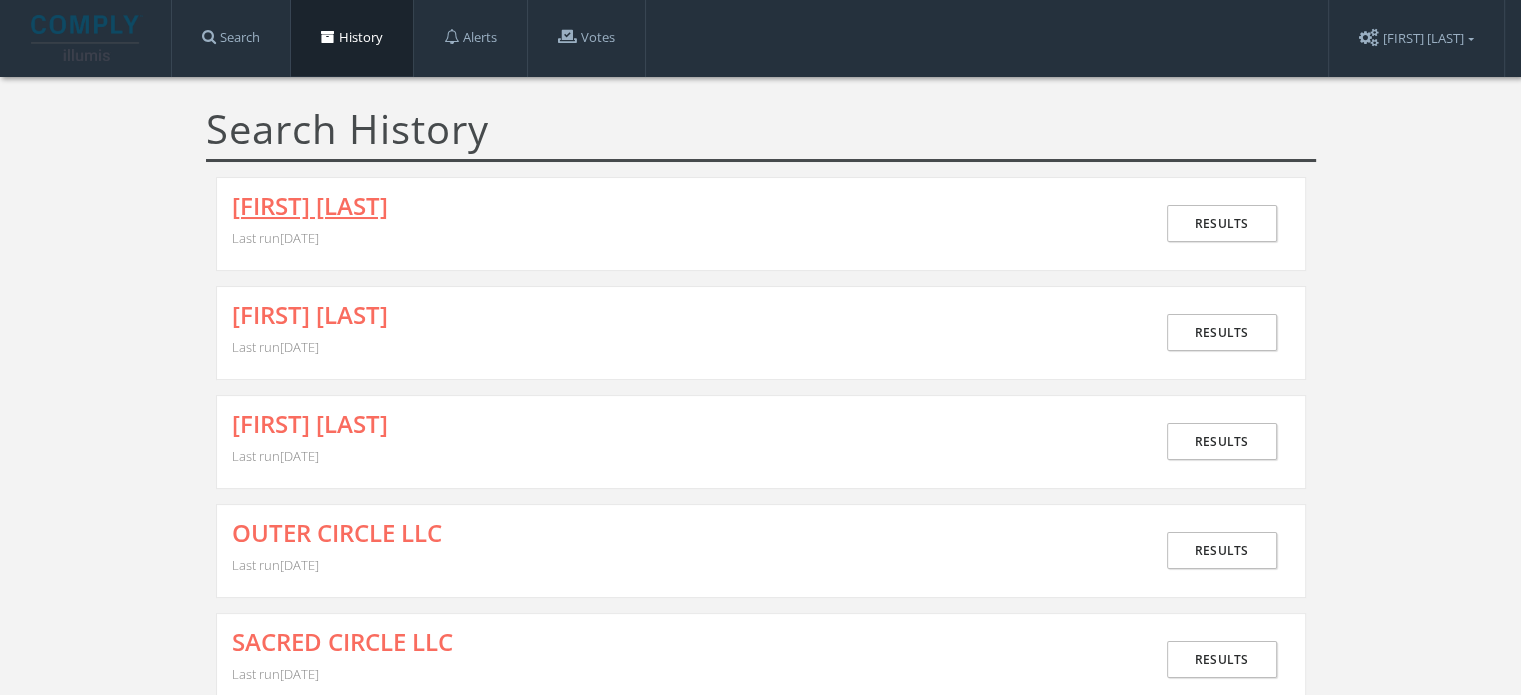 click on "[FIRST] [LAST]" at bounding box center (310, 206) 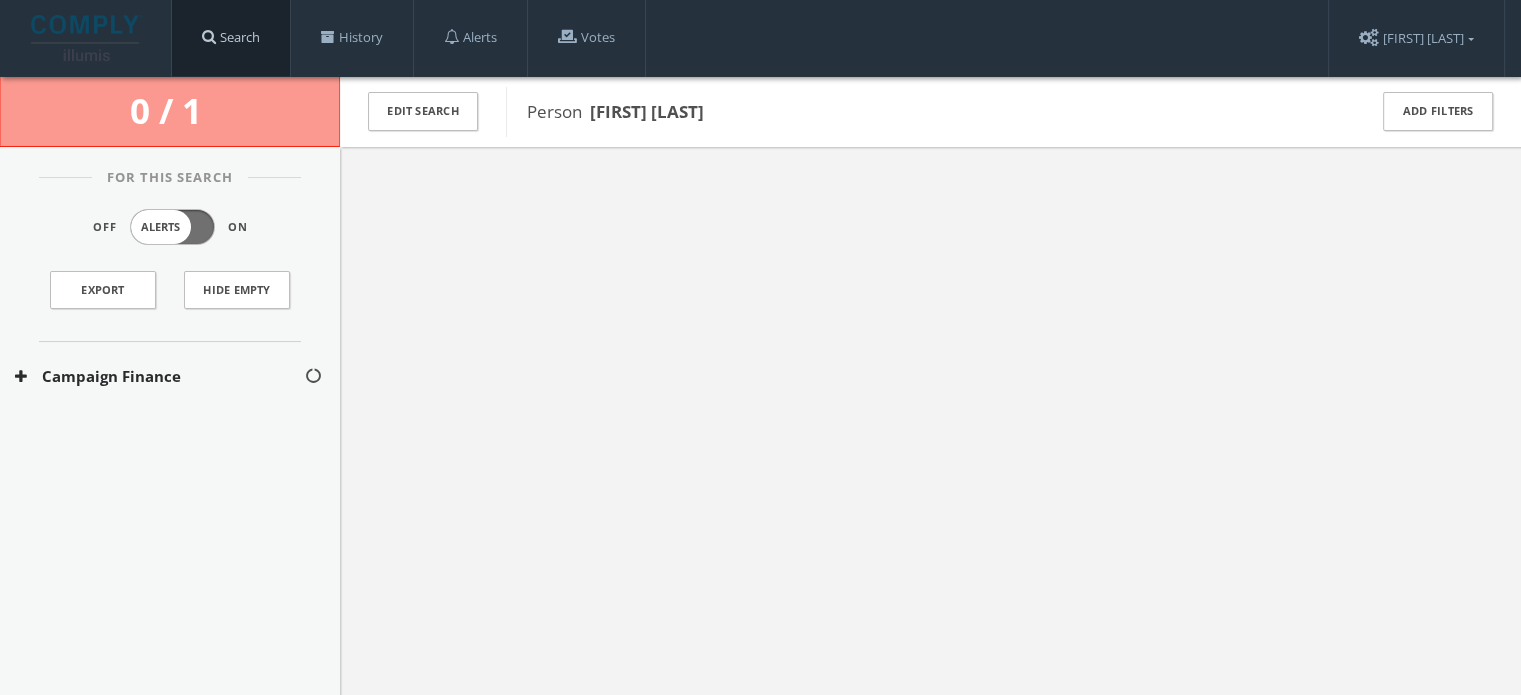 click on "Search" at bounding box center [231, 38] 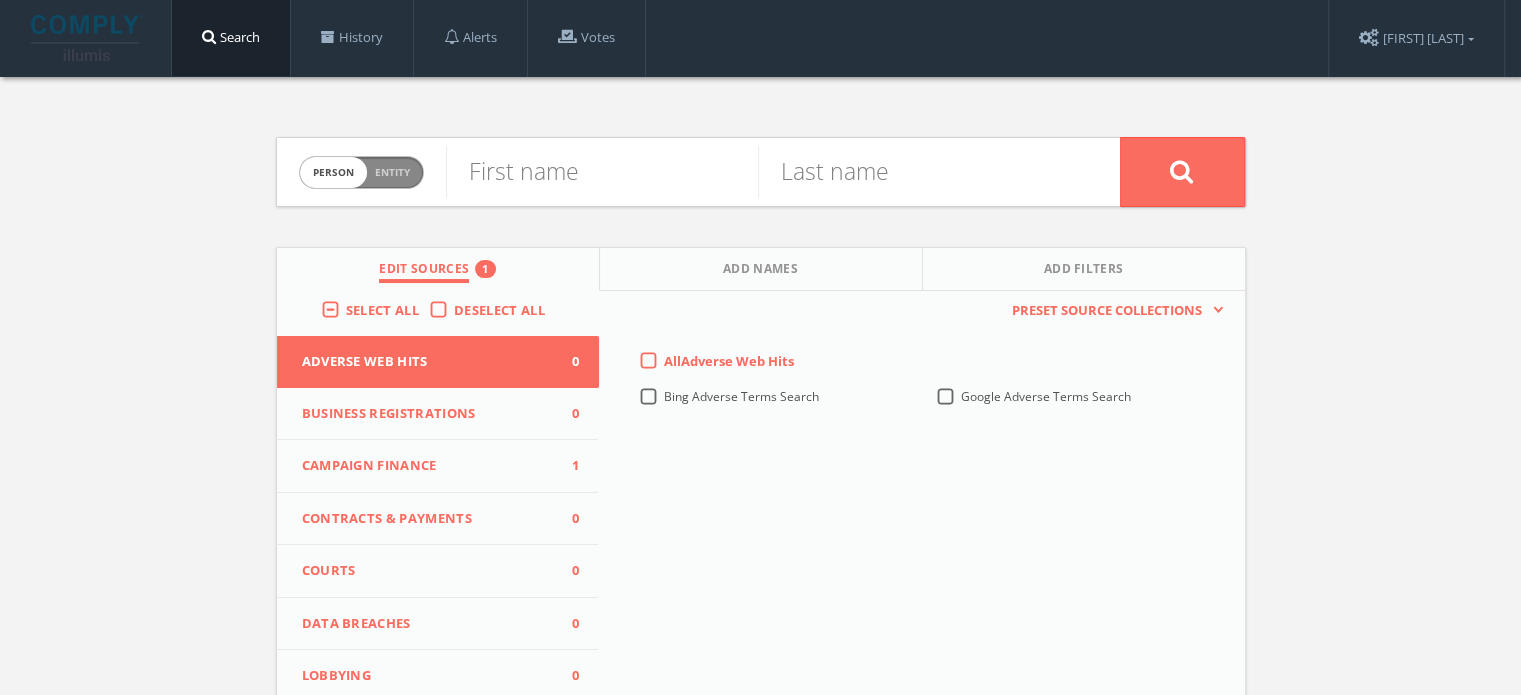 click on "Business Registrations 0" at bounding box center [438, 414] 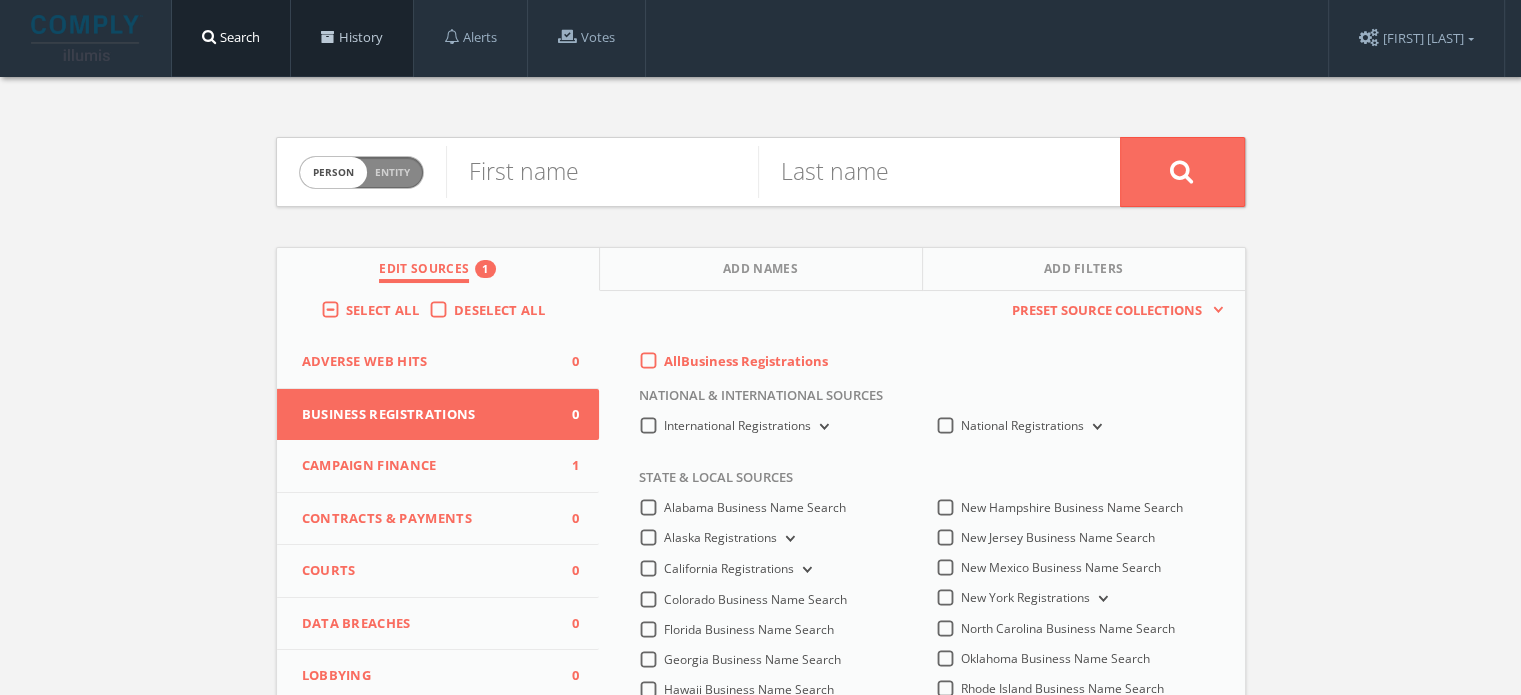 click on "History" at bounding box center [352, 38] 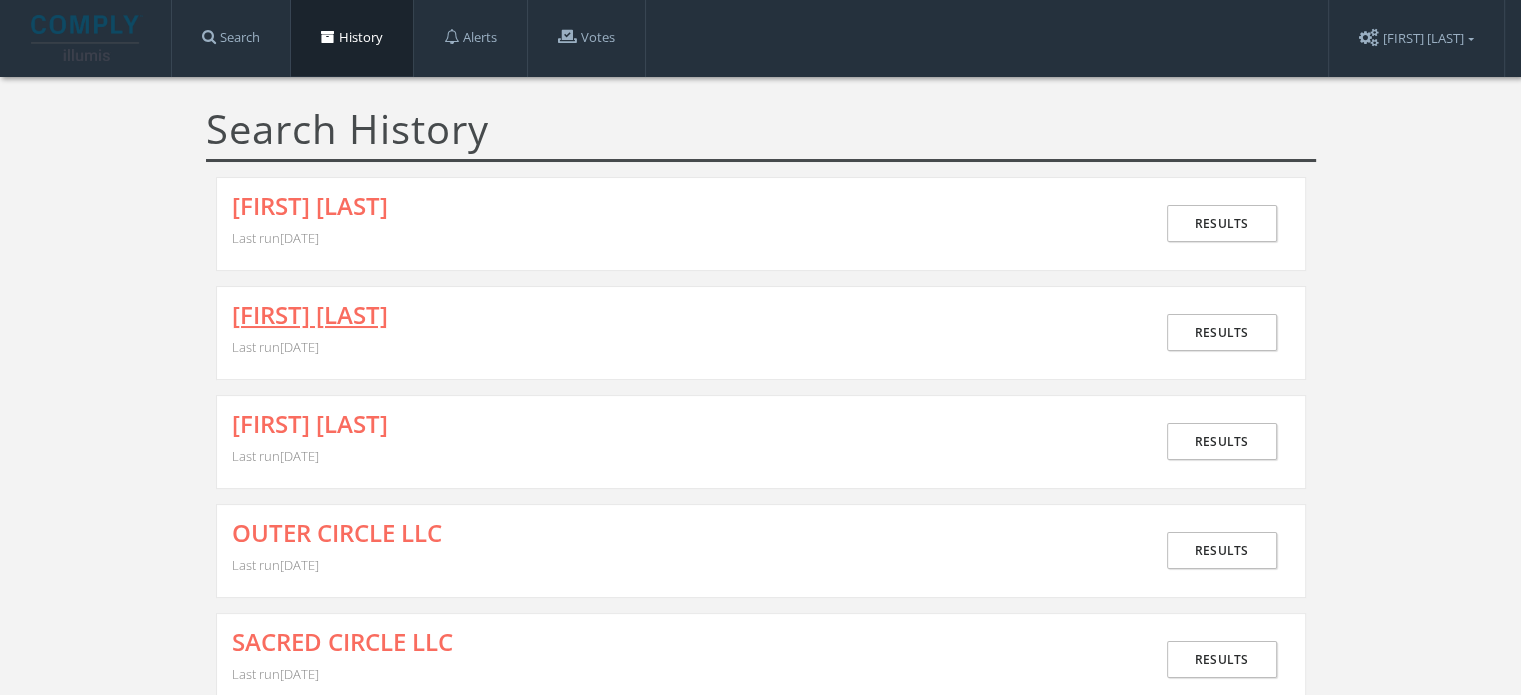 click on "[FIRST] [LAST]" at bounding box center (310, 315) 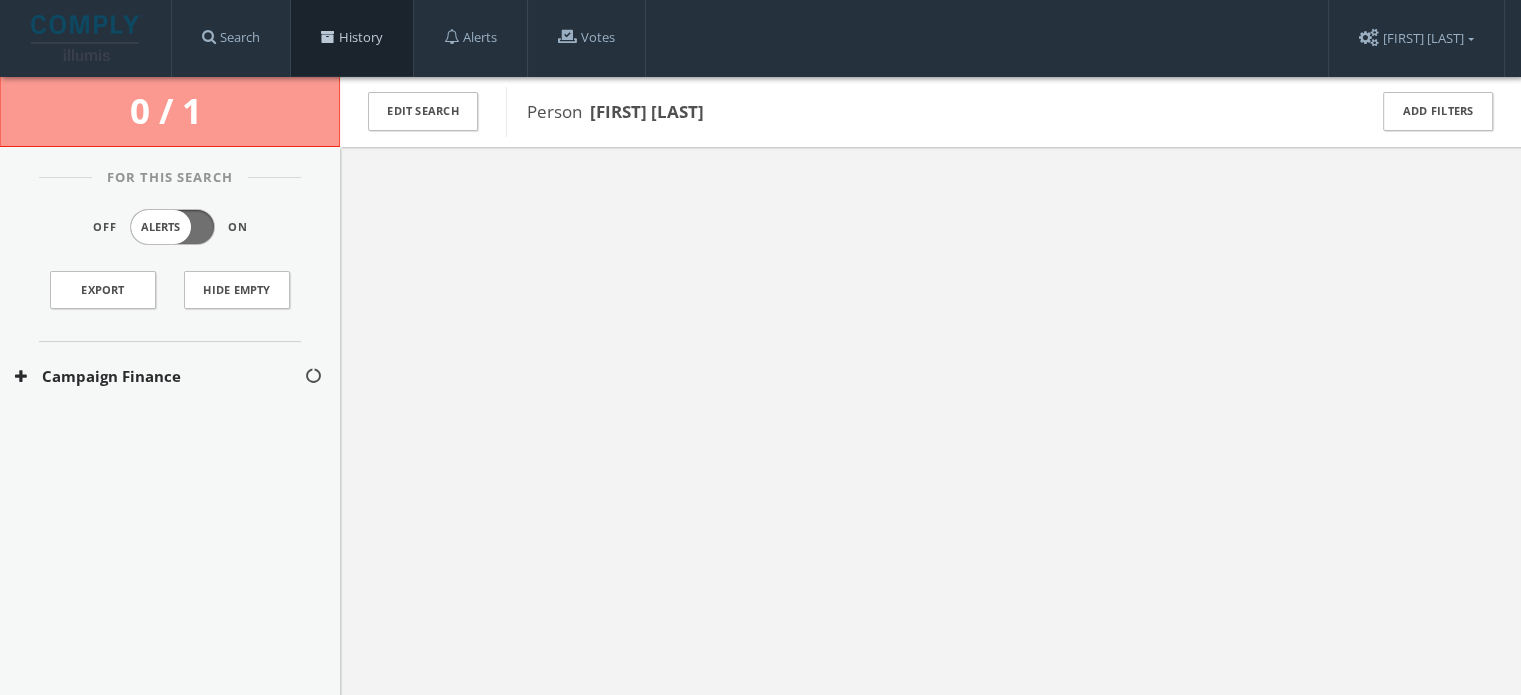 click on "History" at bounding box center [352, 38] 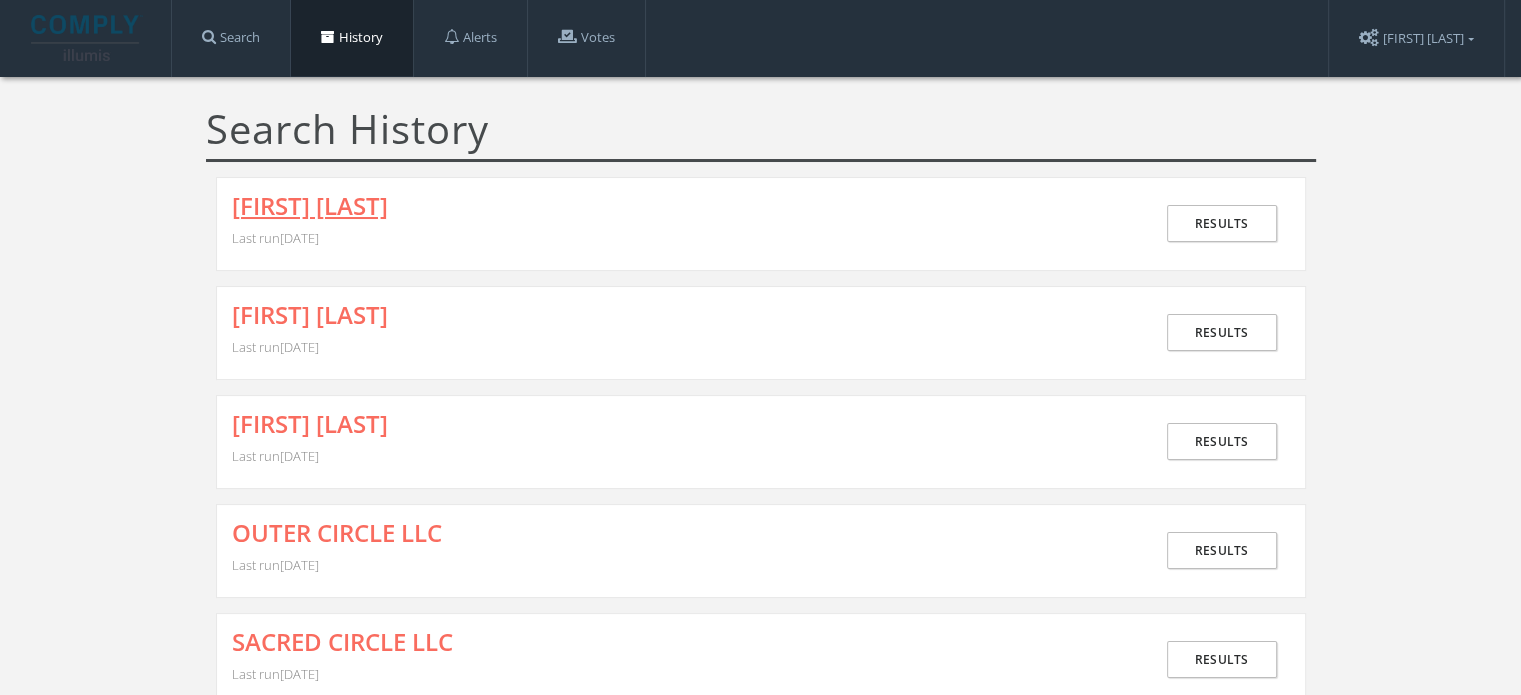 click on "[FIRST] [LAST]" at bounding box center (310, 206) 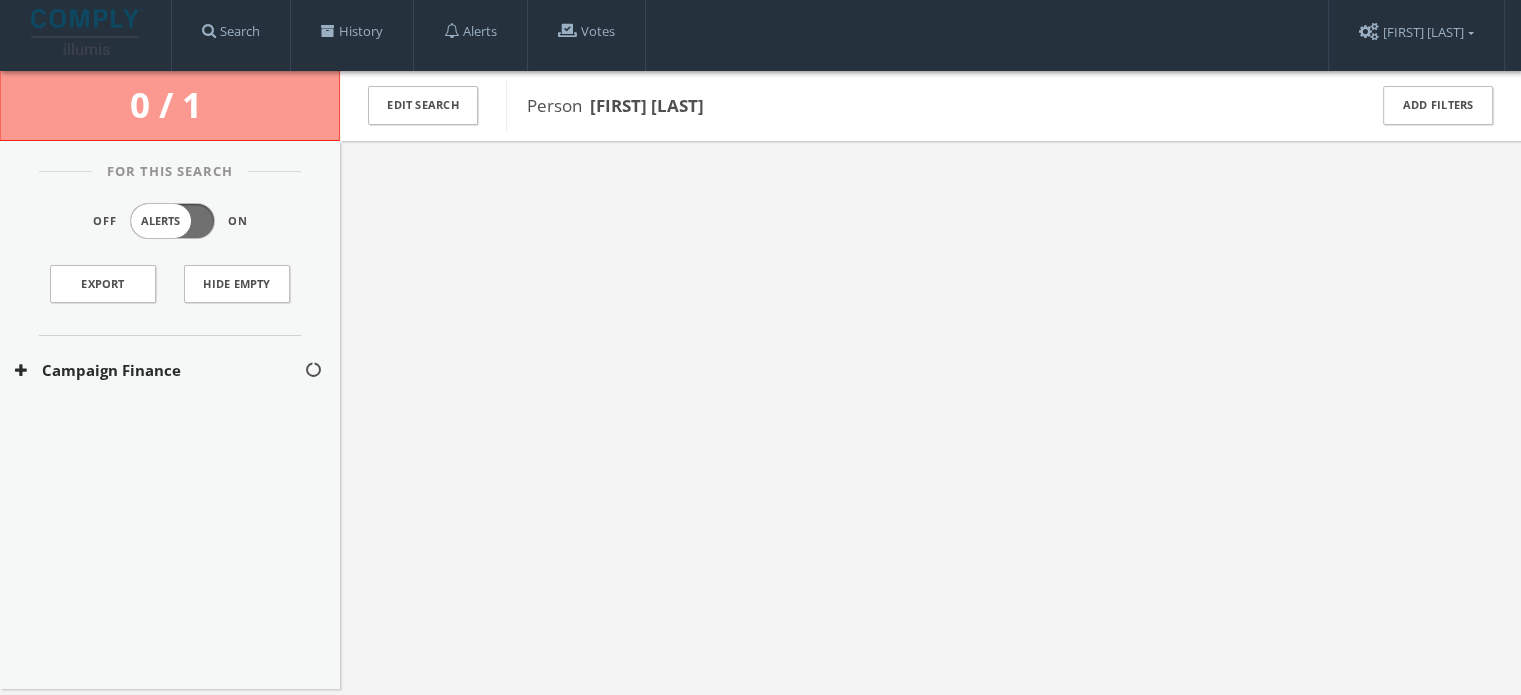 scroll, scrollTop: 0, scrollLeft: 0, axis: both 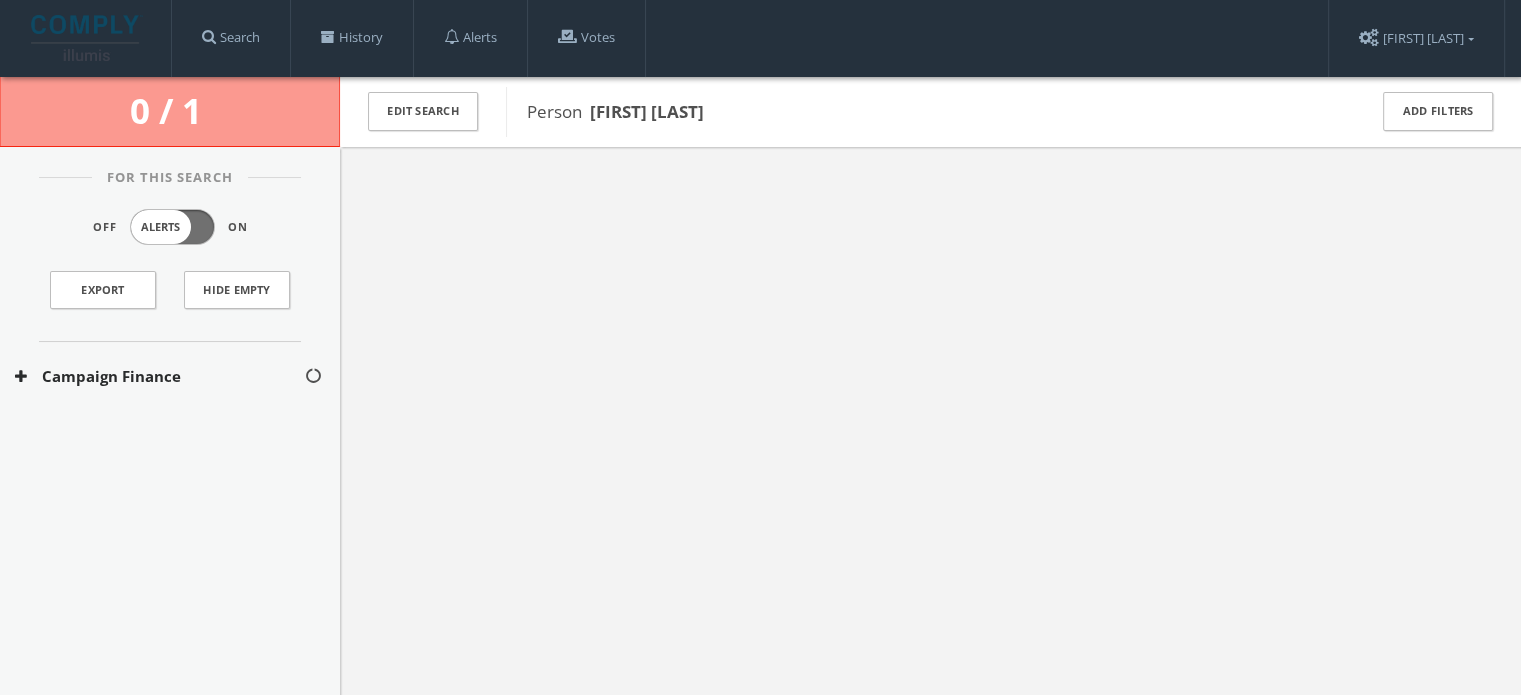click on "Campaign Finance" at bounding box center (159, 376) 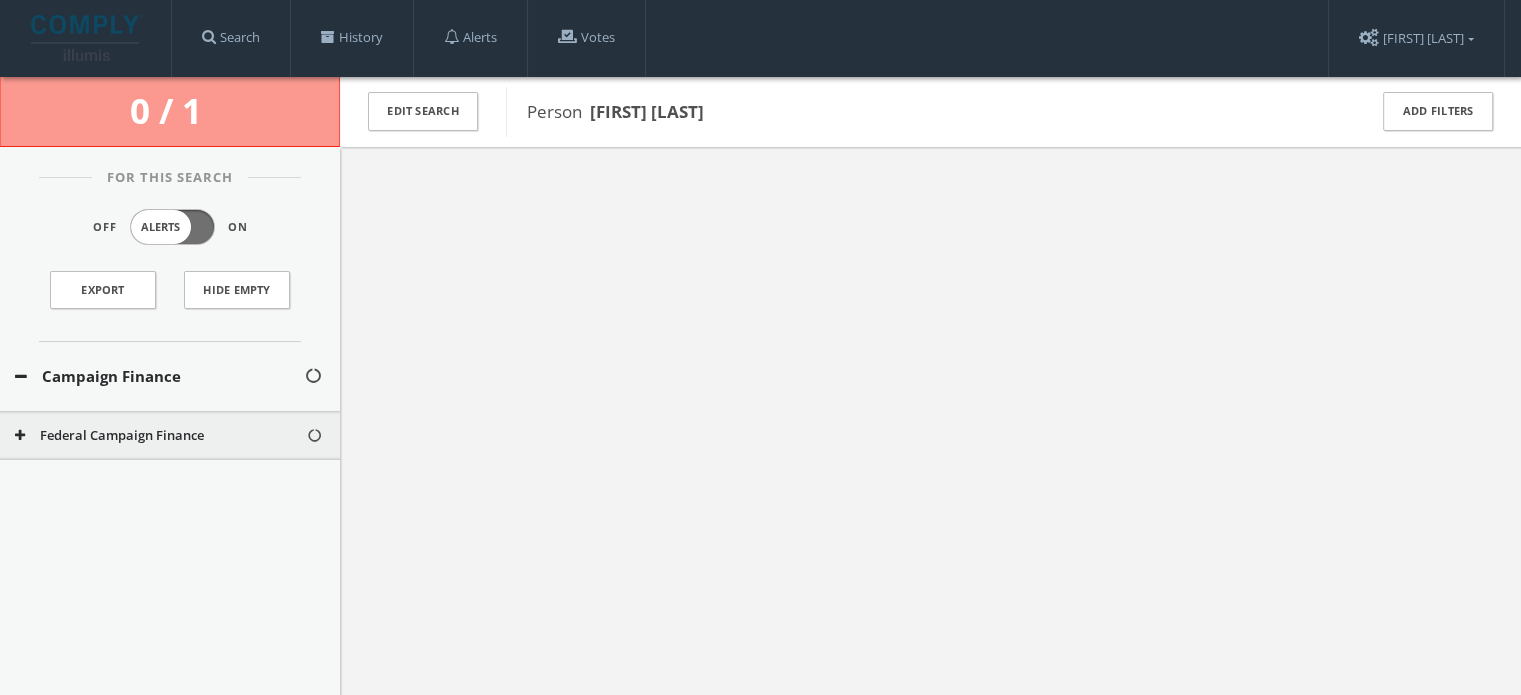 click on "Federal Campaign Finance" at bounding box center (160, 436) 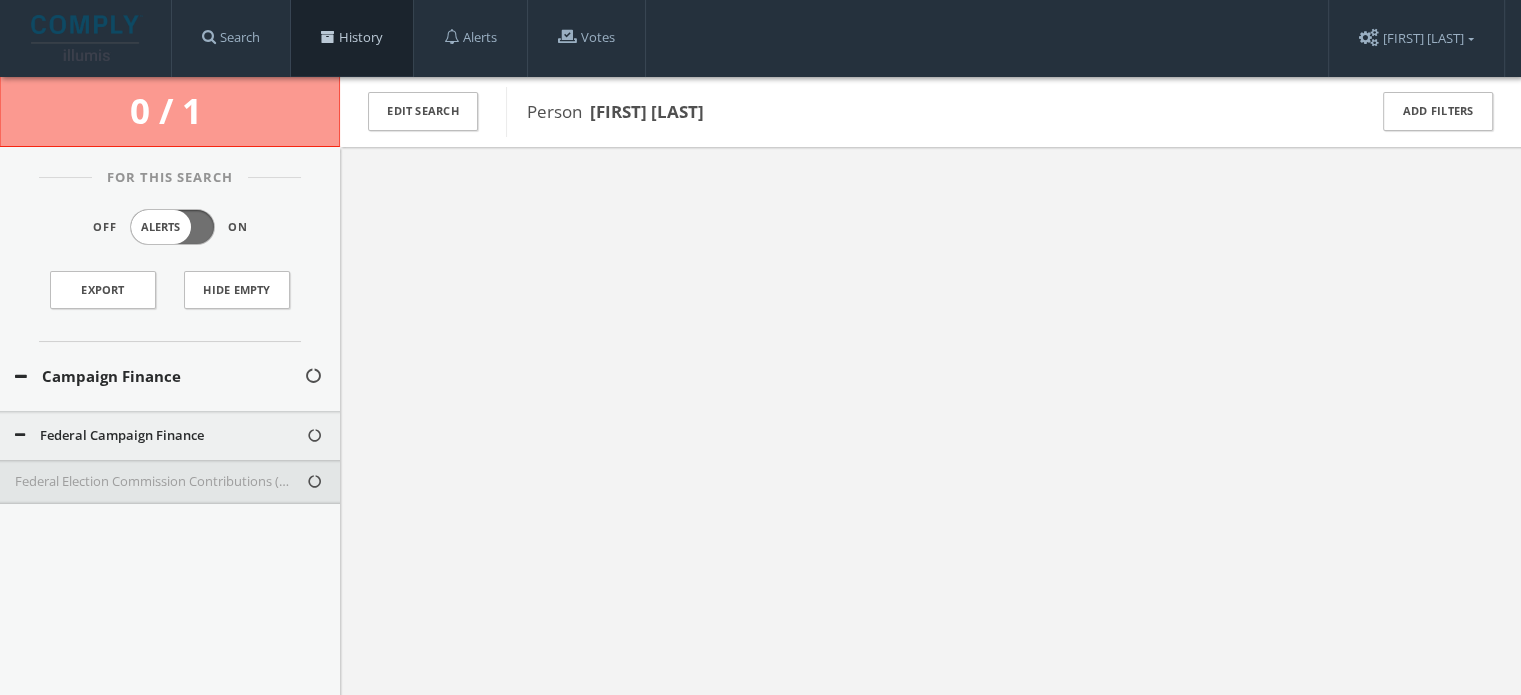 click on "History" at bounding box center [352, 38] 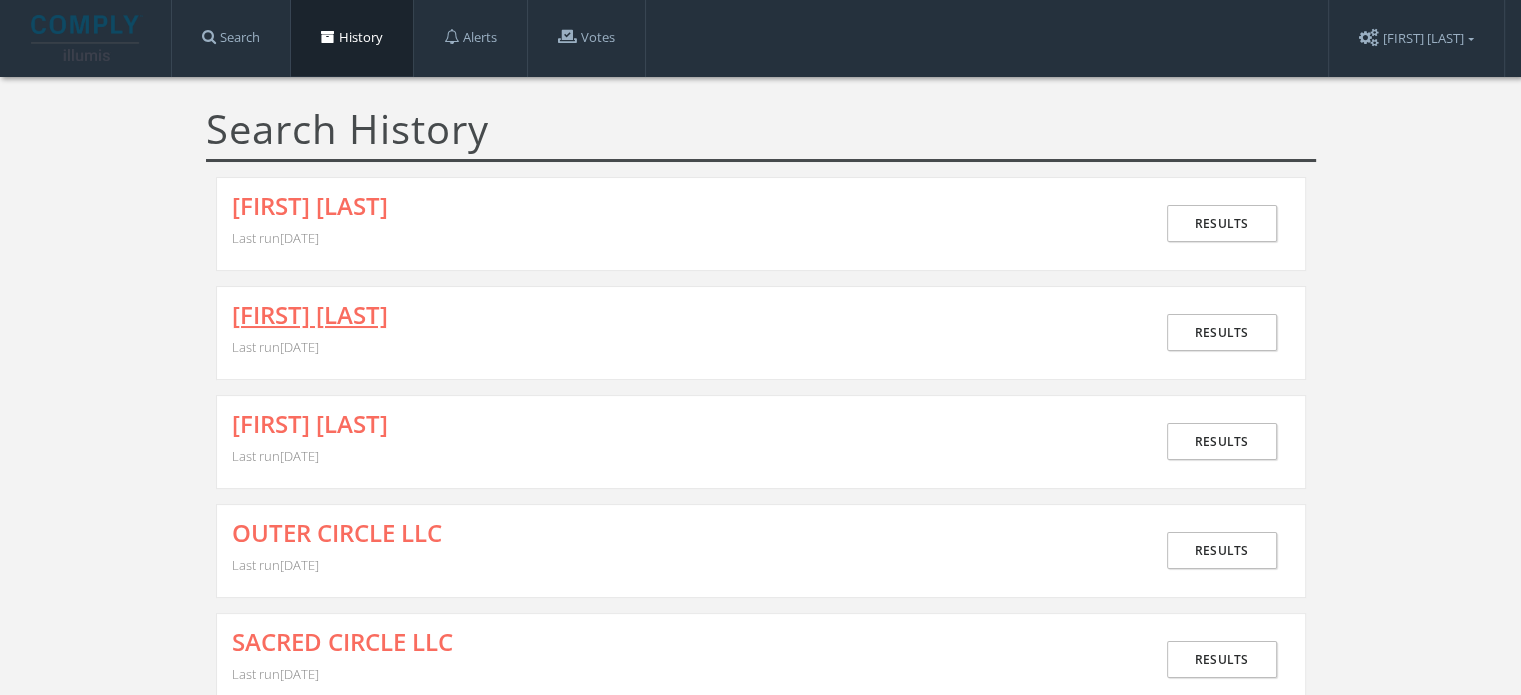 click on "[FIRST] [LAST]" at bounding box center (310, 315) 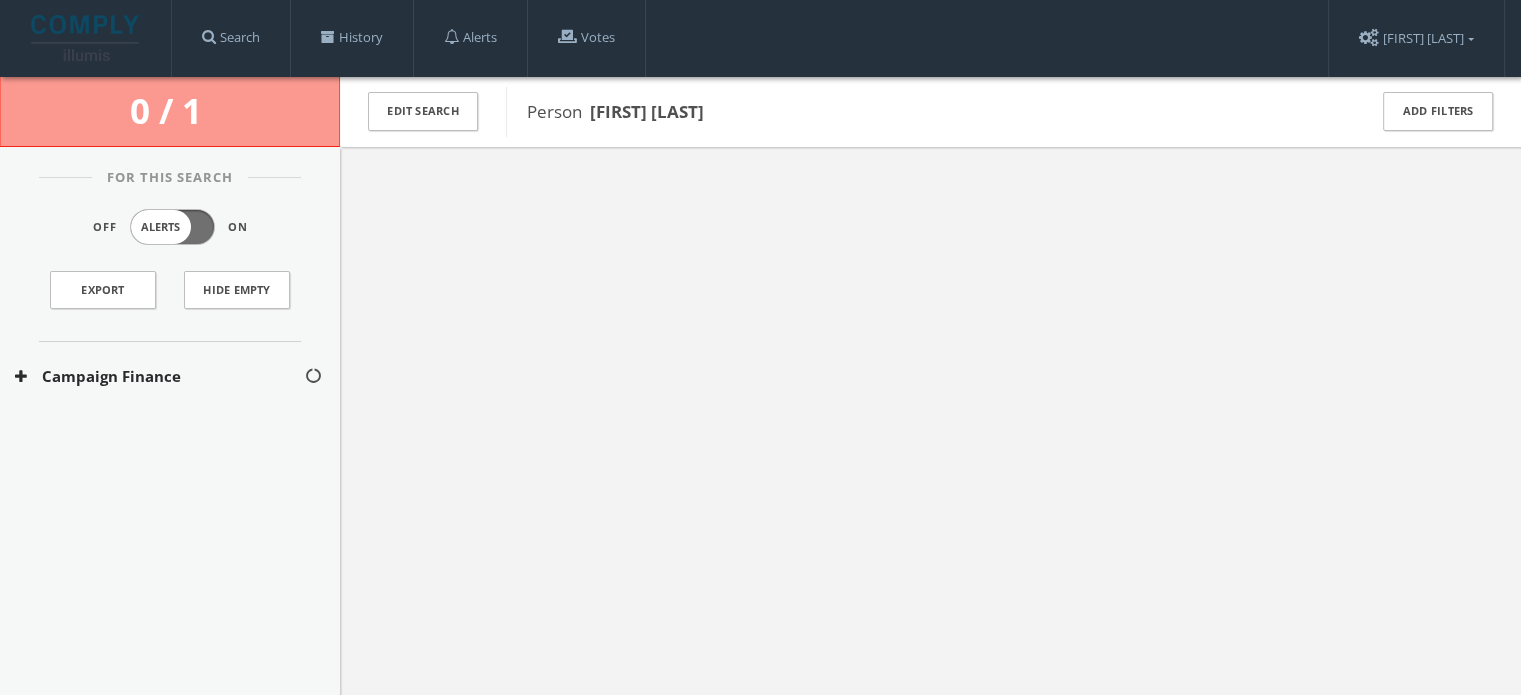 click on "Campaign Finance" at bounding box center (159, 376) 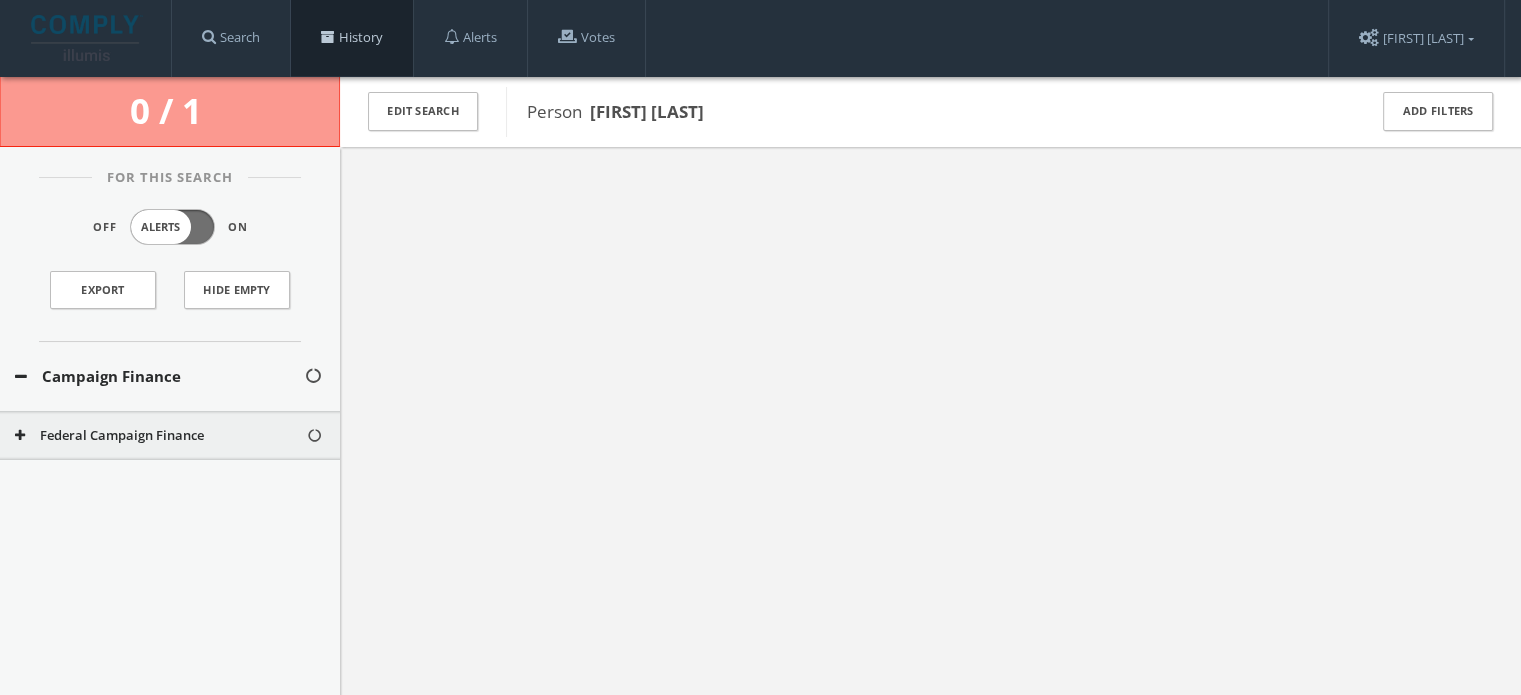 click on "History" at bounding box center (352, 38) 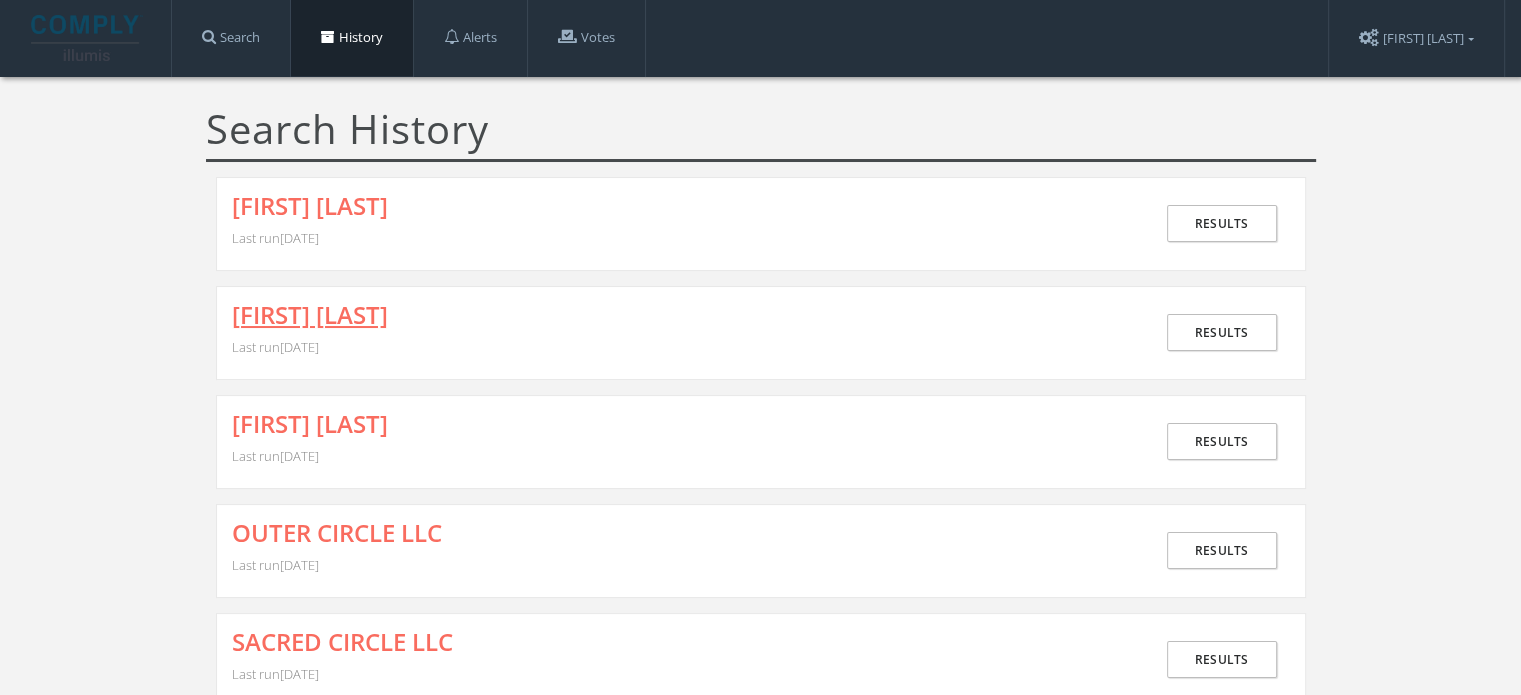 click on "[FIRST] [LAST]" at bounding box center [310, 315] 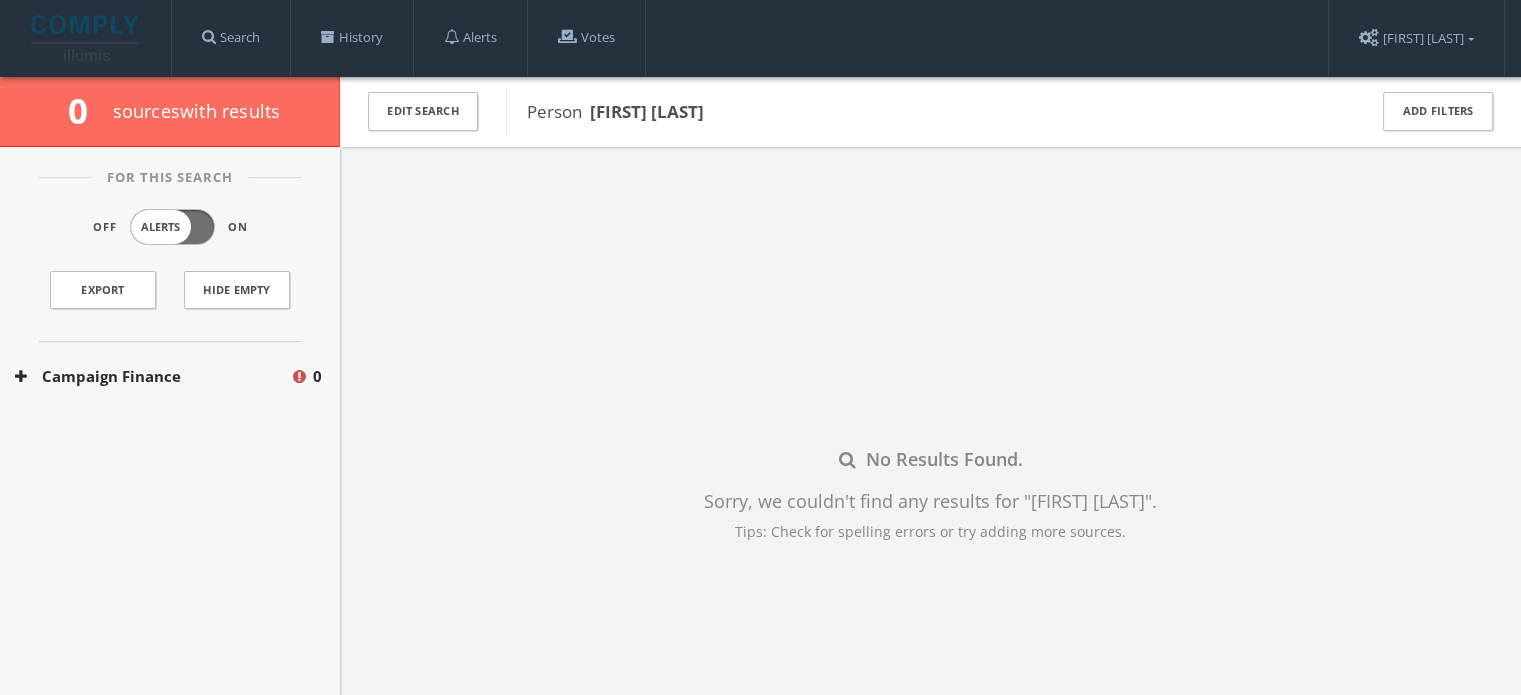 click on "Campaign Finance" at bounding box center (152, 376) 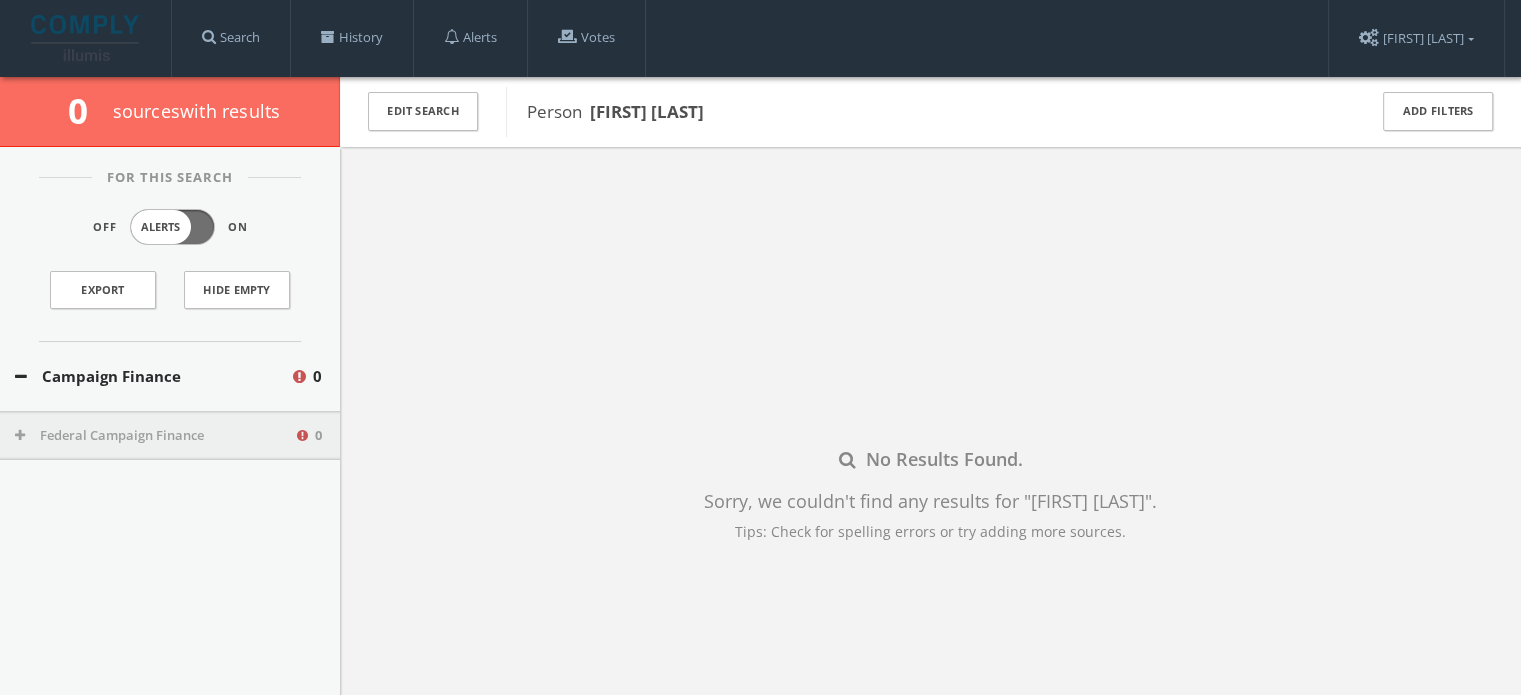 click on "Federal Campaign Finance" at bounding box center [154, 436] 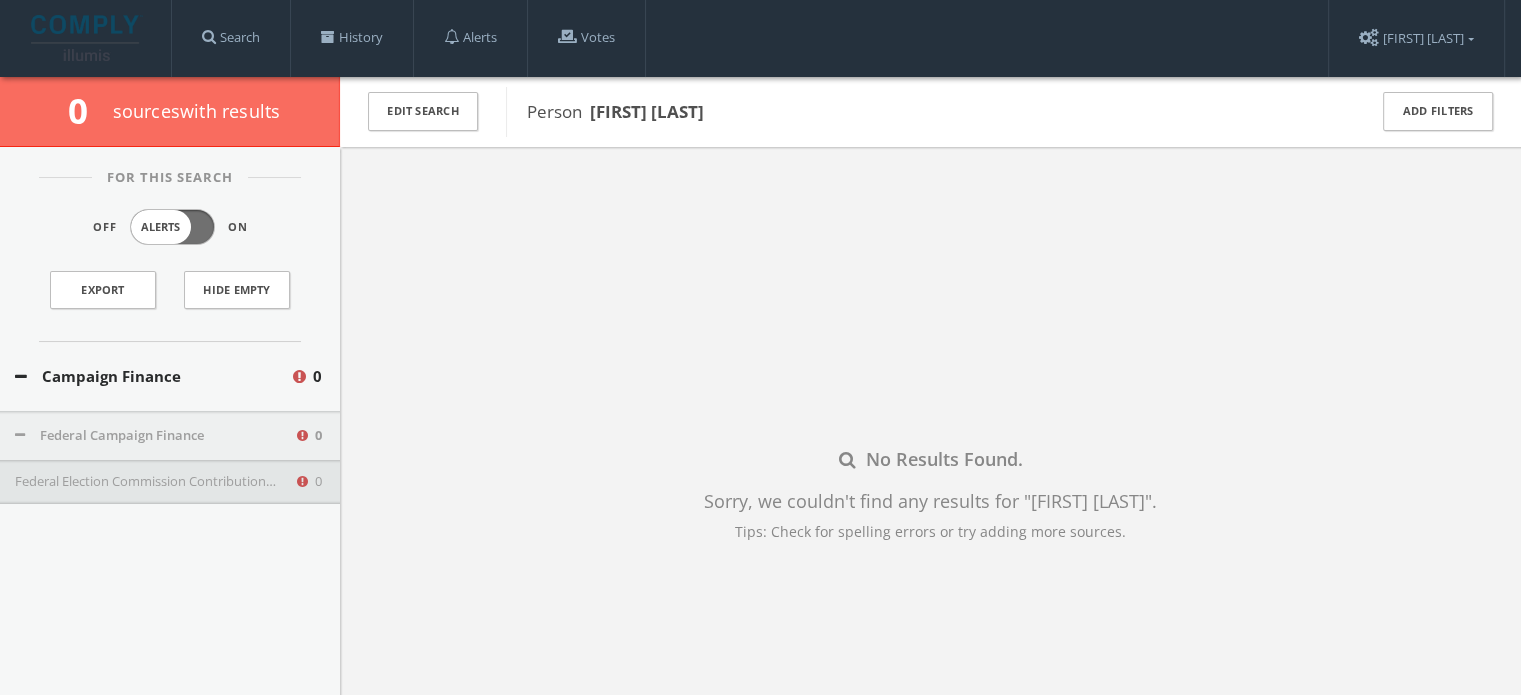 type 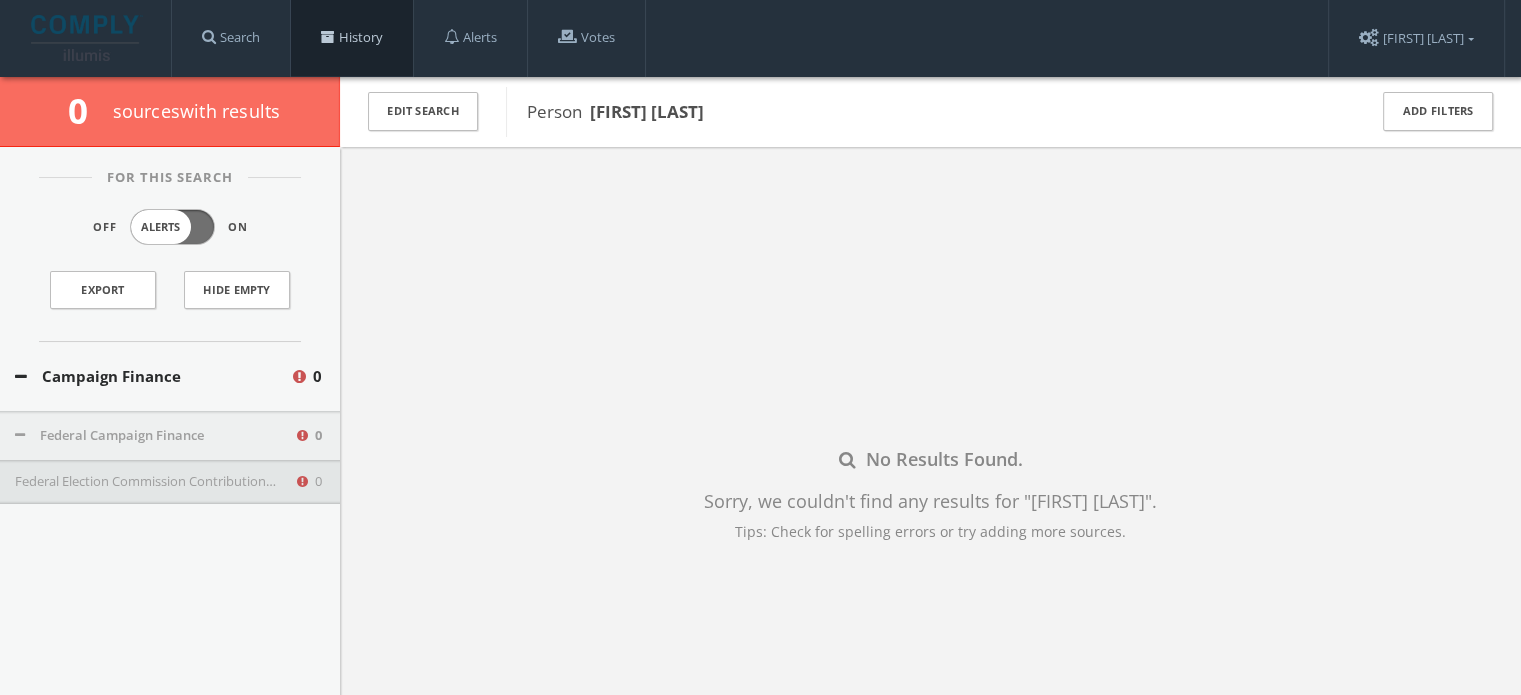 click on "History" at bounding box center (352, 38) 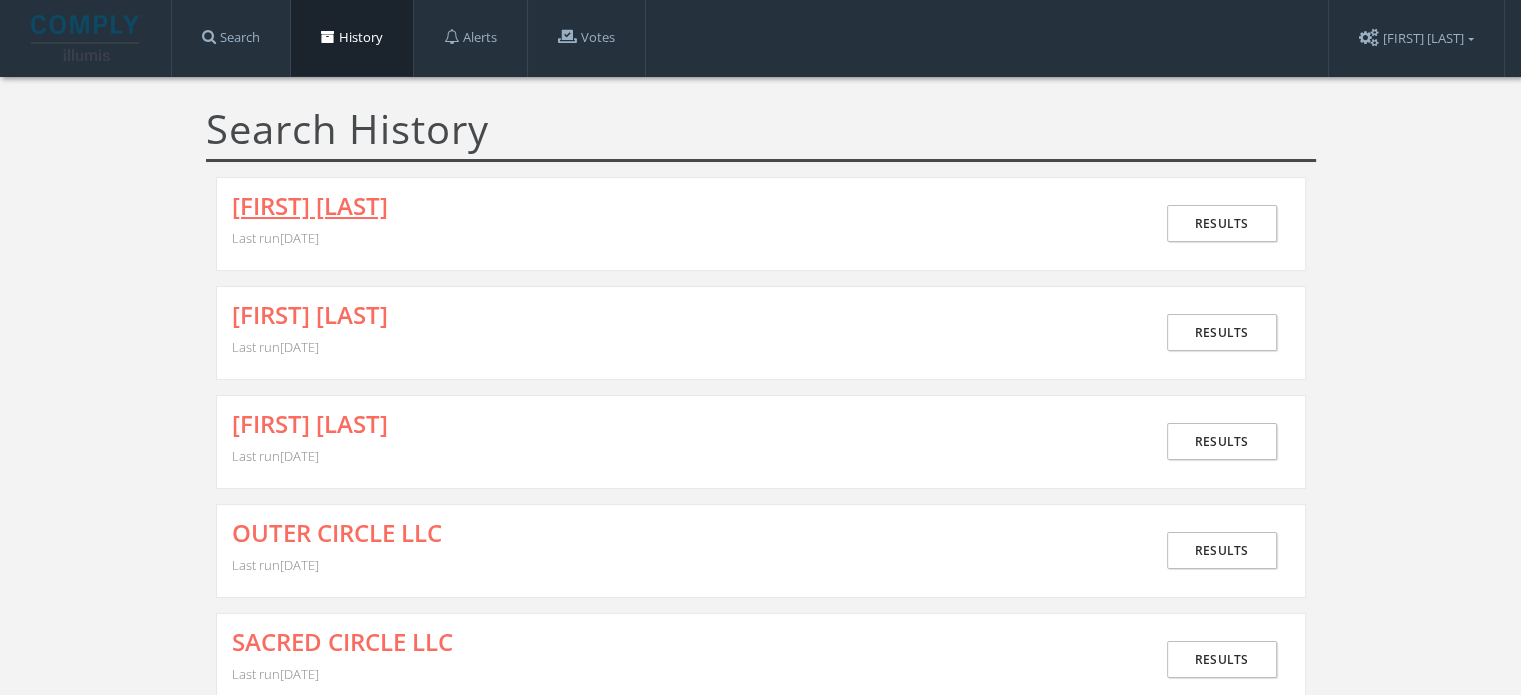 click on "[FIRST] [LAST]" at bounding box center [310, 206] 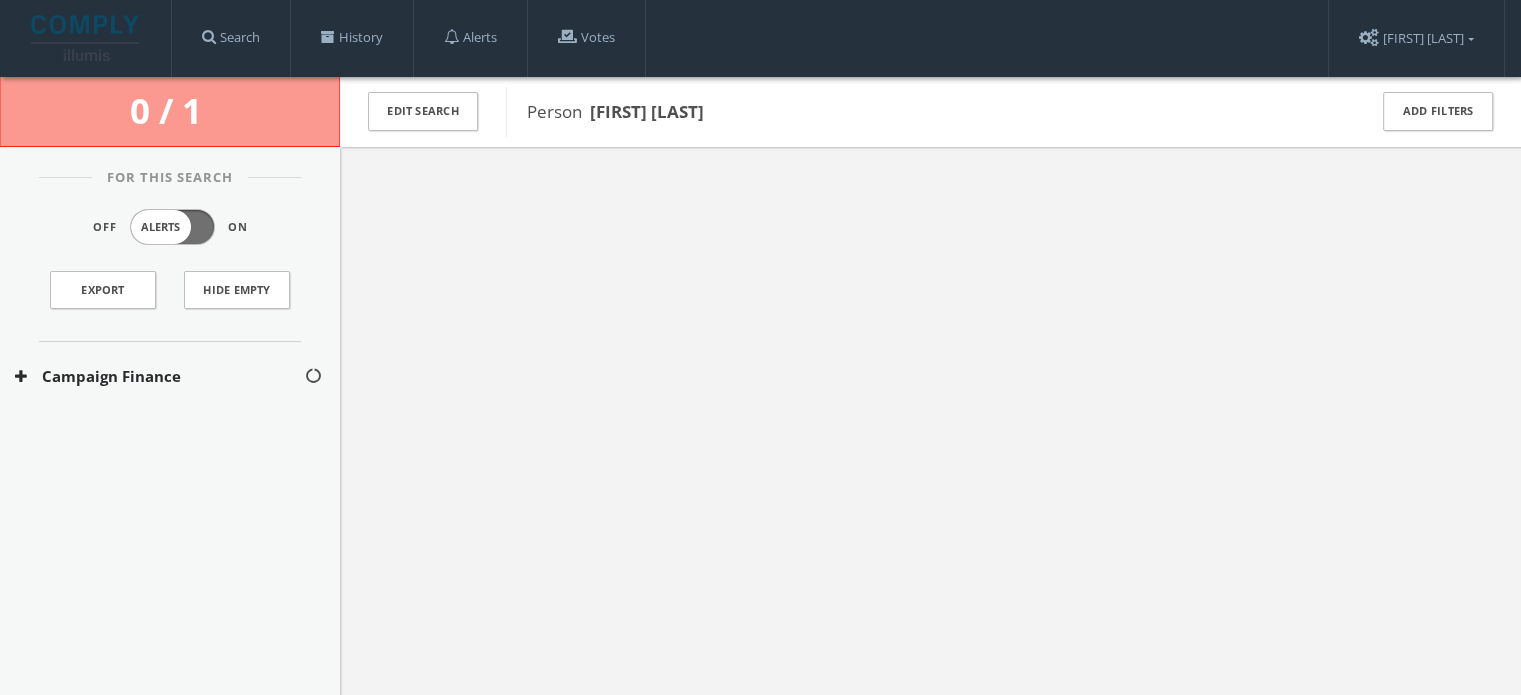 click on "Campaign Finance" at bounding box center (159, 376) 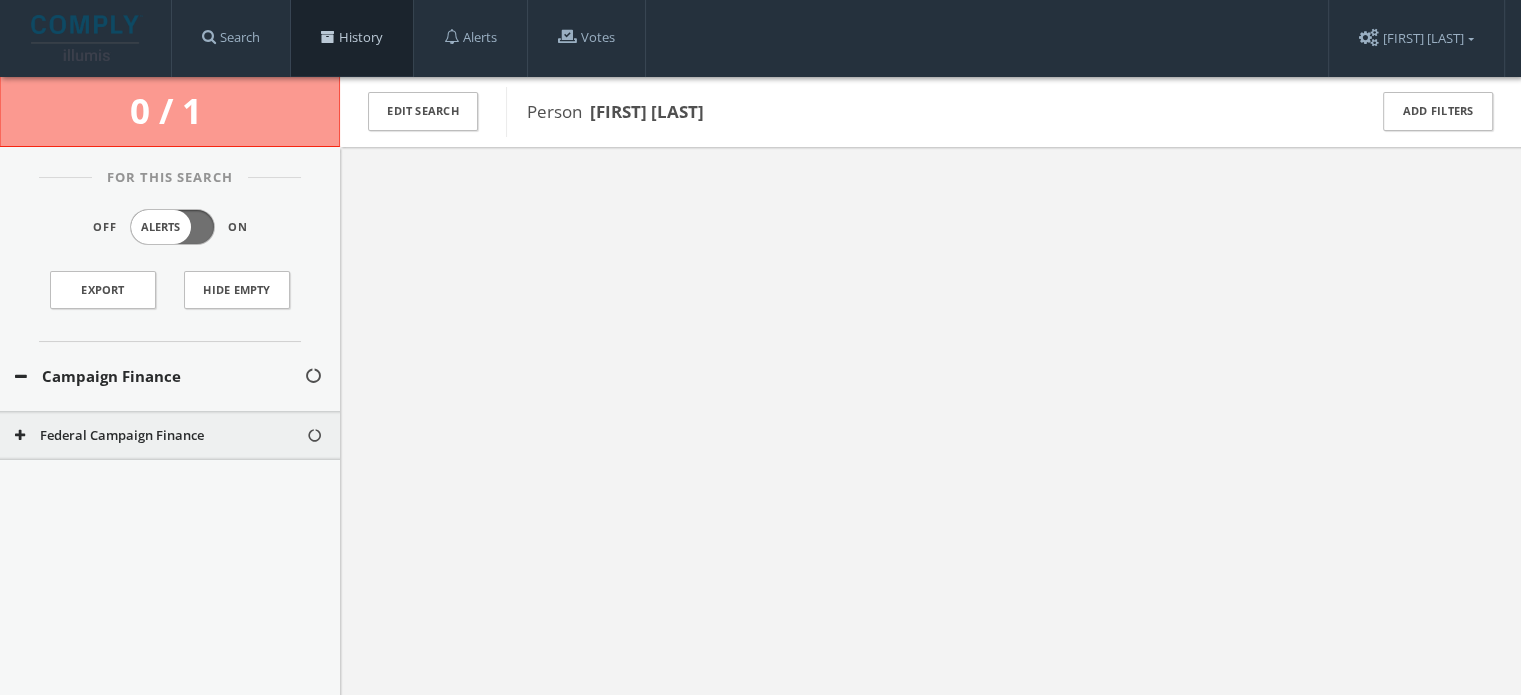 click on "History" at bounding box center (352, 38) 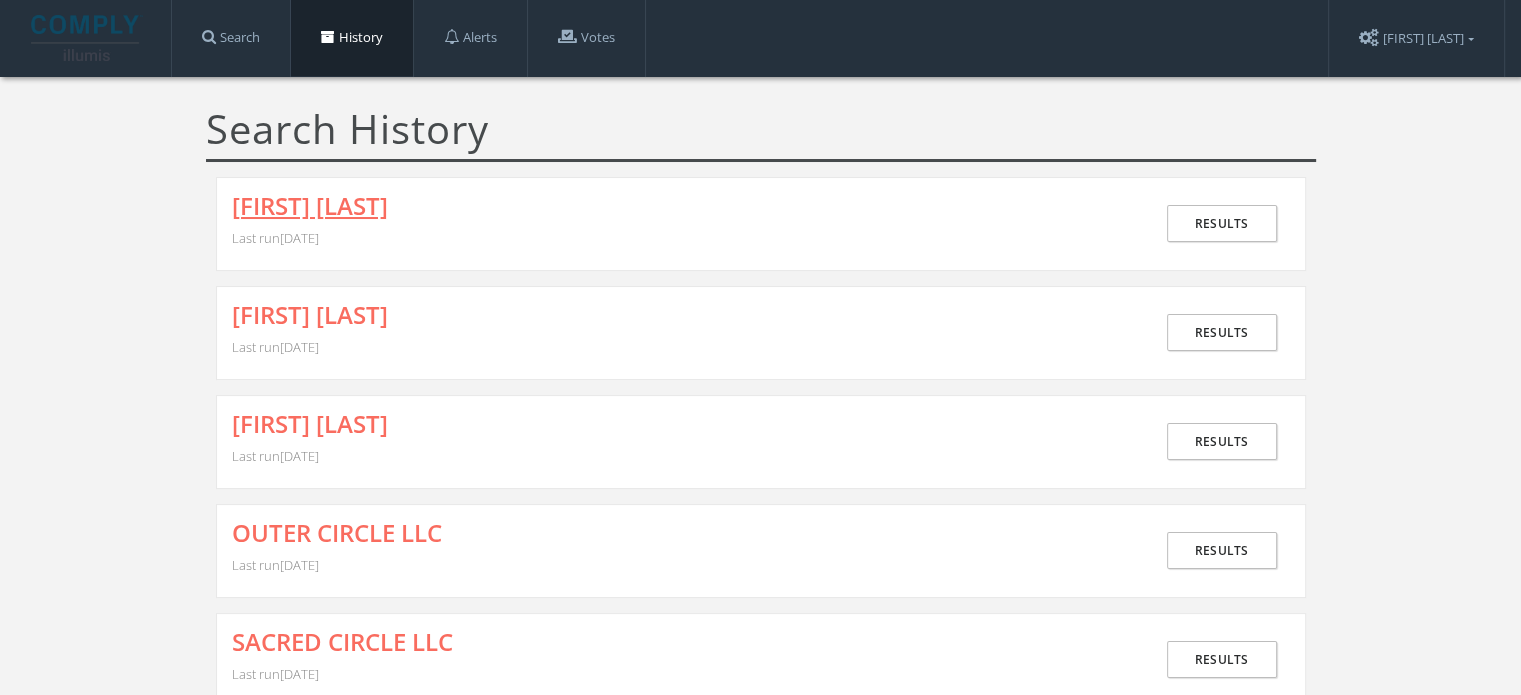 click on "[FIRST] [LAST]" at bounding box center [310, 206] 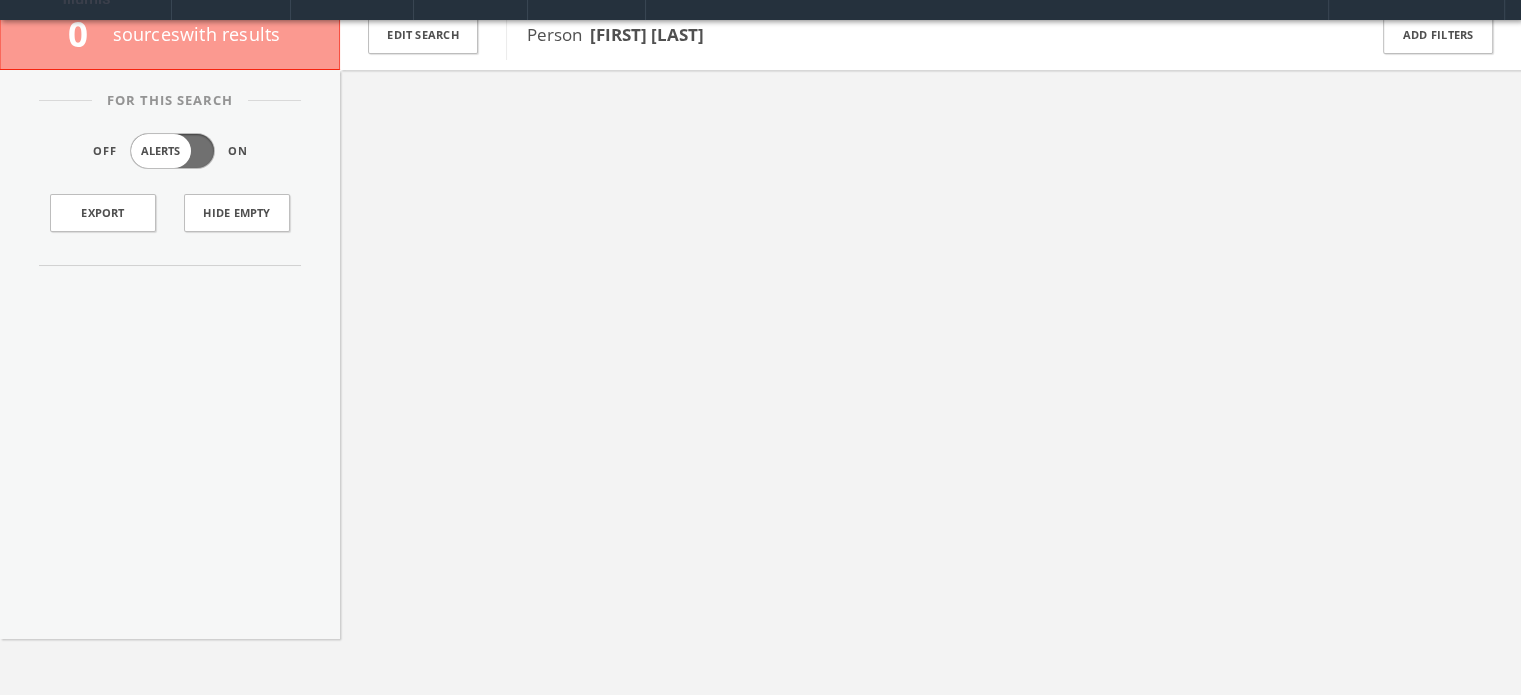 scroll, scrollTop: 0, scrollLeft: 0, axis: both 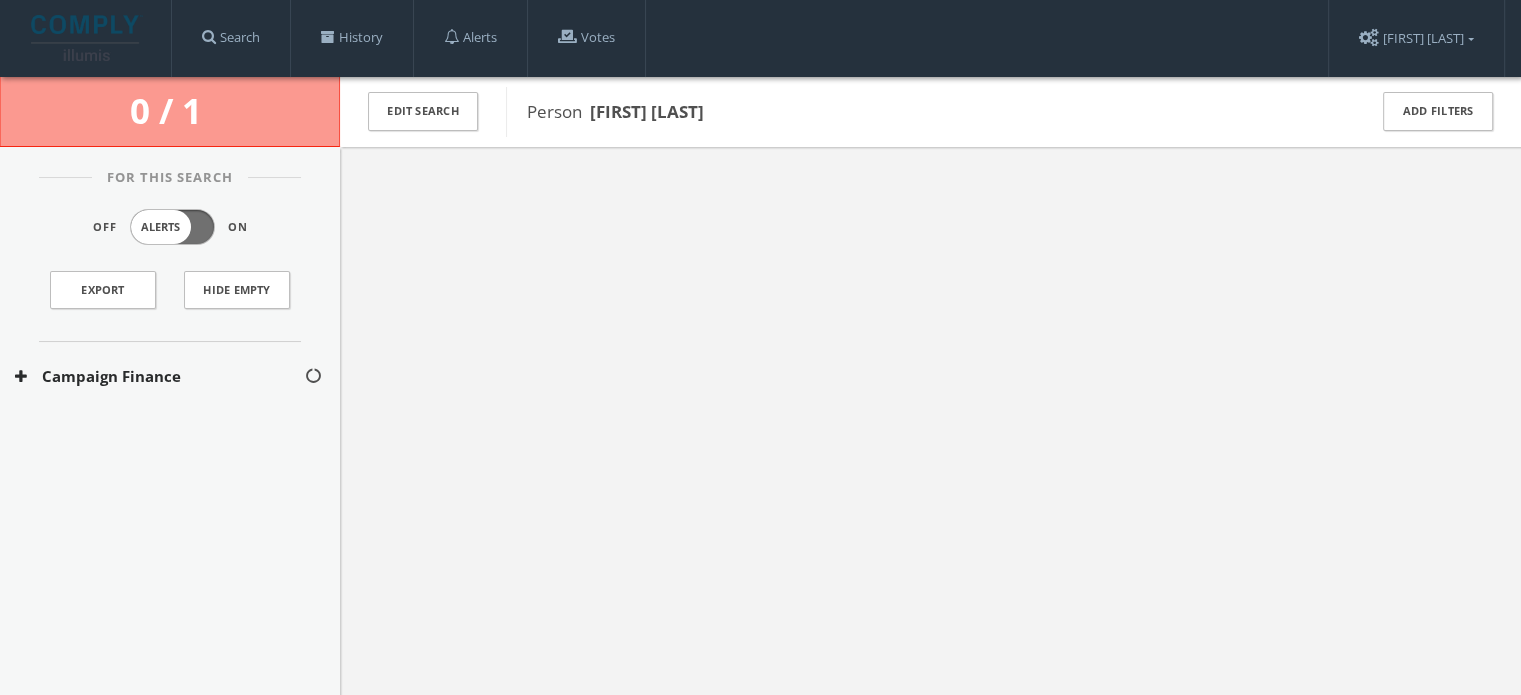 click on "Campaign Finance" at bounding box center [159, 376] 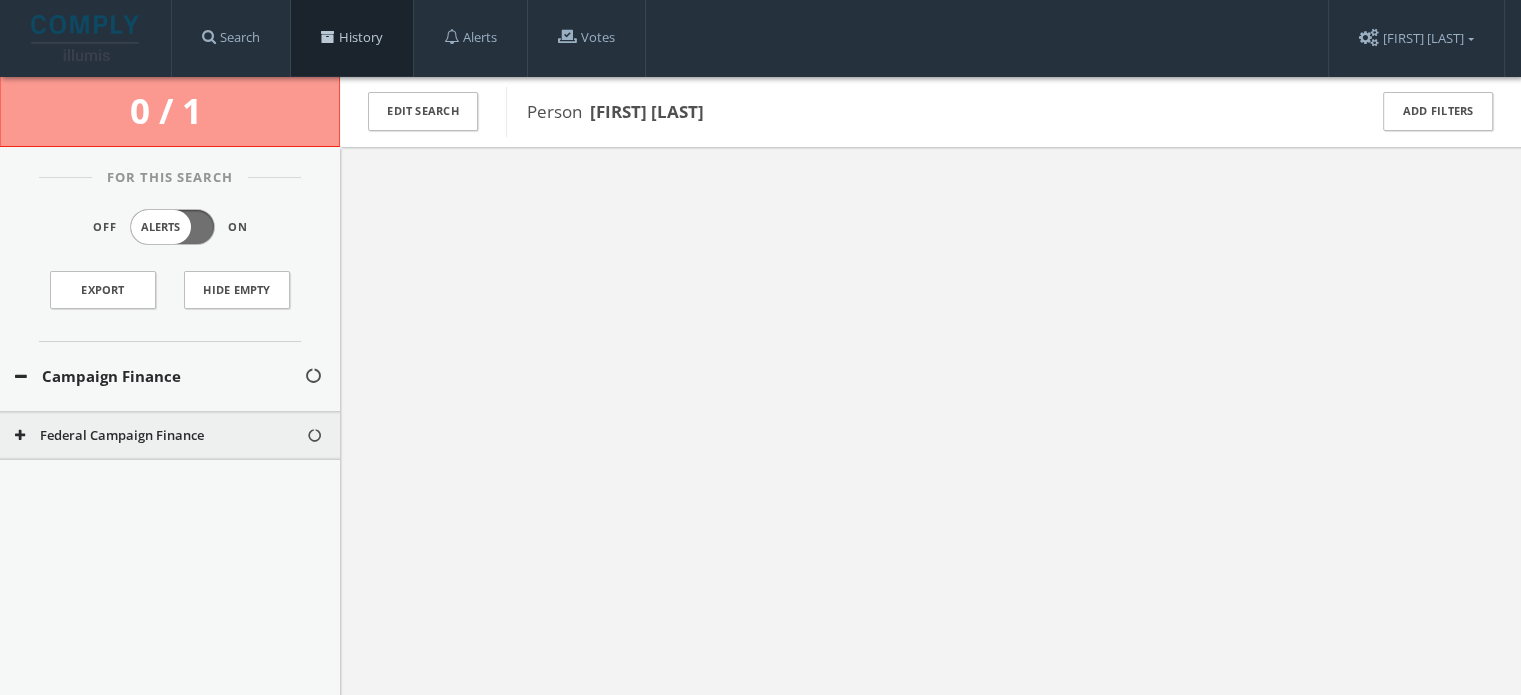 click on "History" at bounding box center [352, 38] 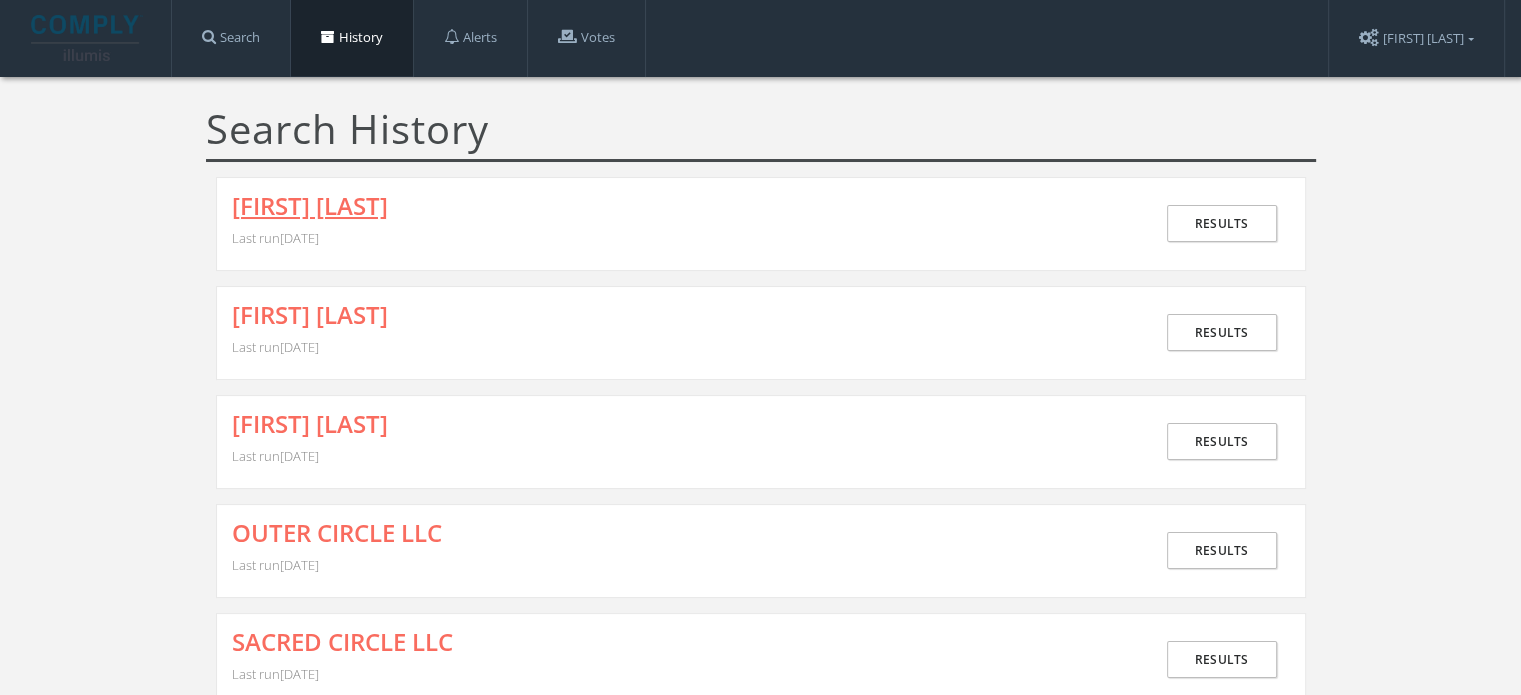 click on "[FIRST] [LAST]" at bounding box center (310, 206) 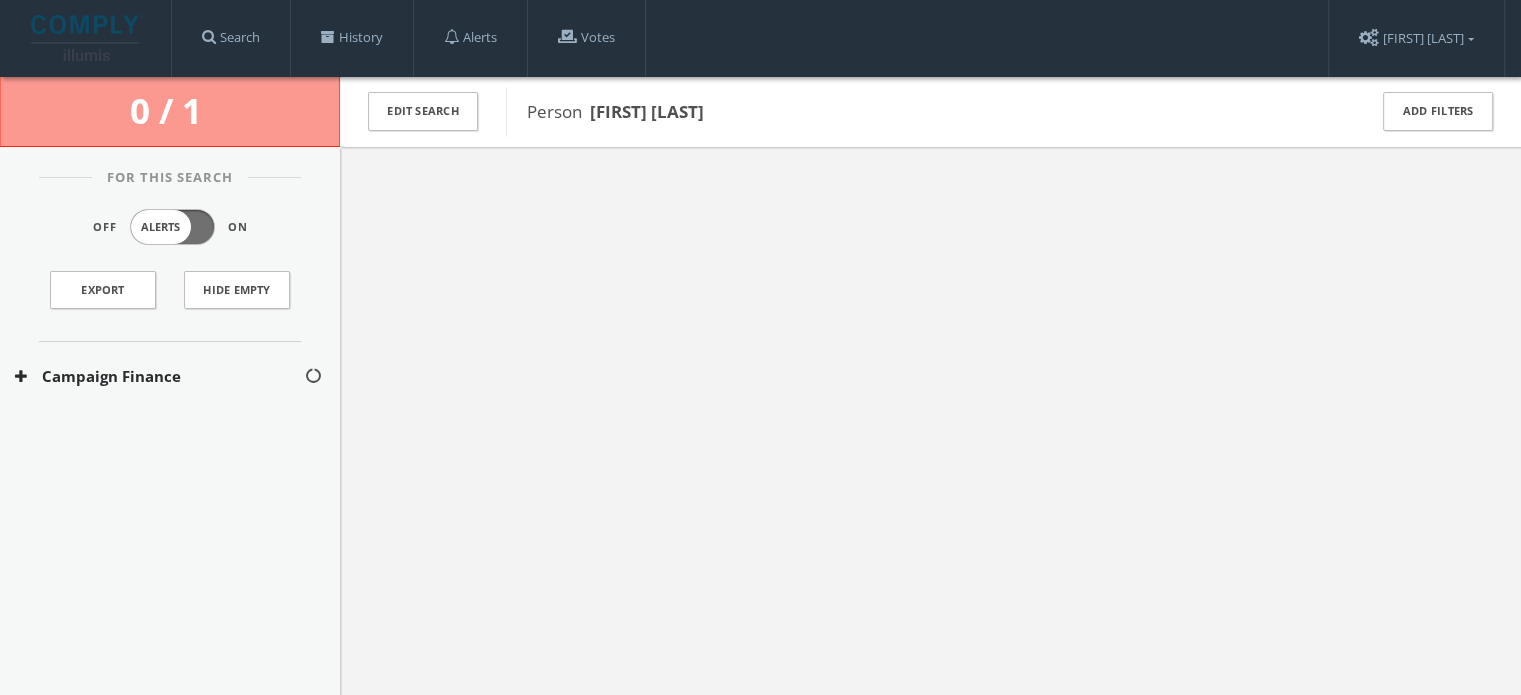 click on "Campaign Finance" at bounding box center (159, 376) 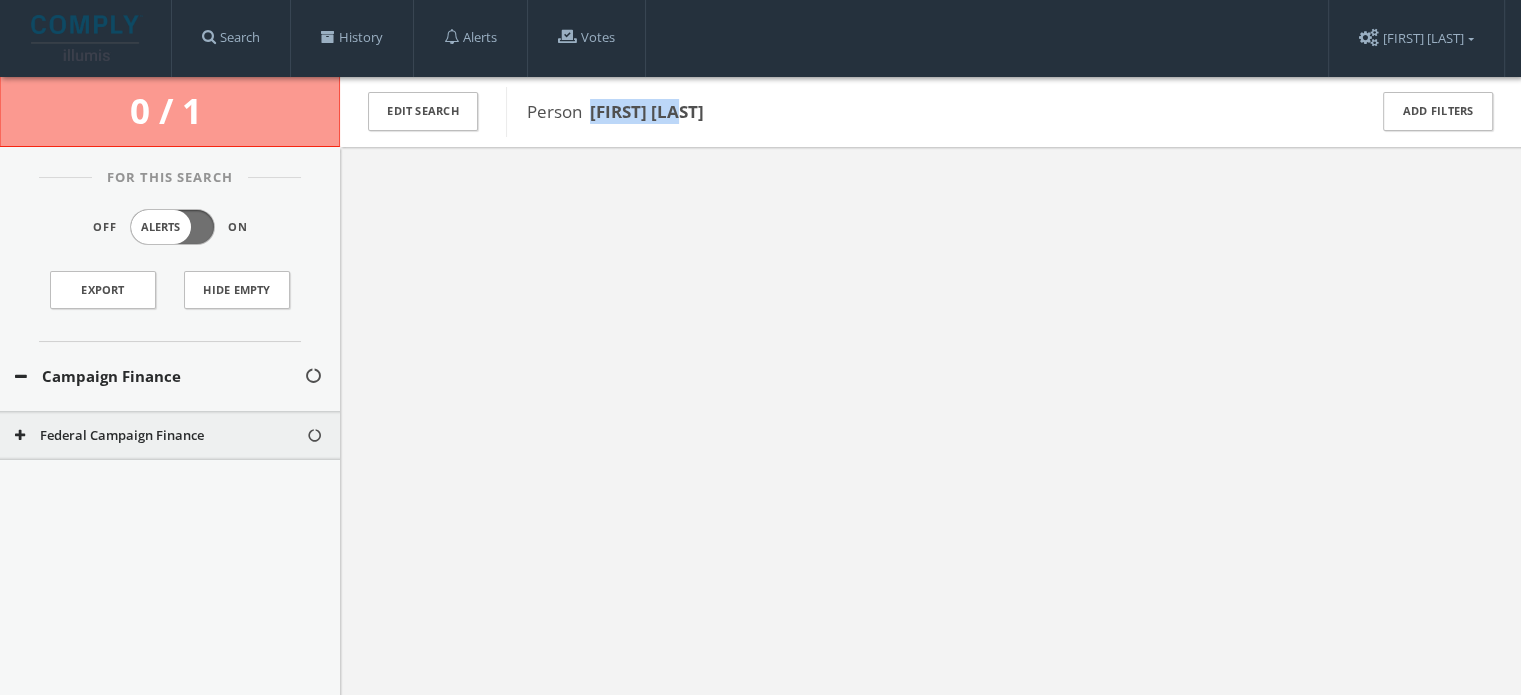 drag, startPoint x: 589, startPoint y: 111, endPoint x: 718, endPoint y: 111, distance: 129 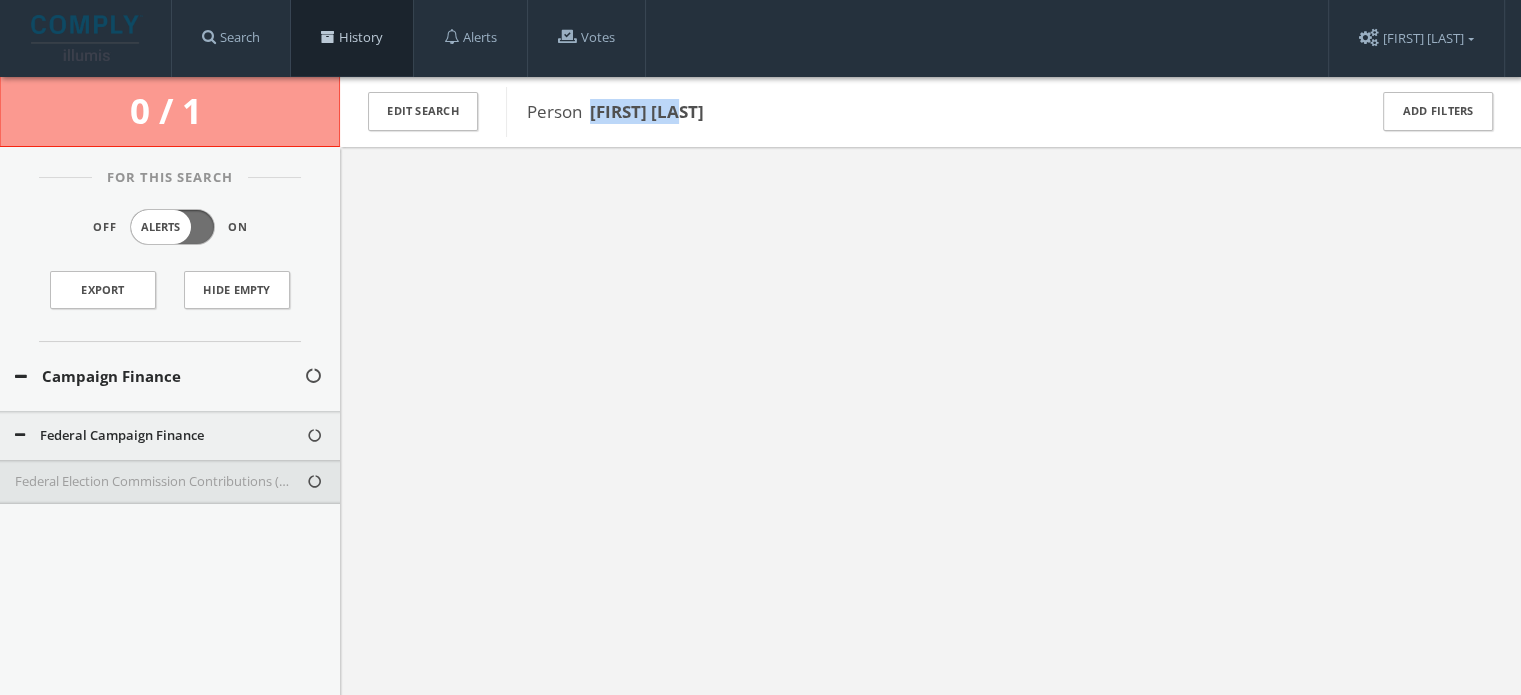click on "History" at bounding box center (352, 38) 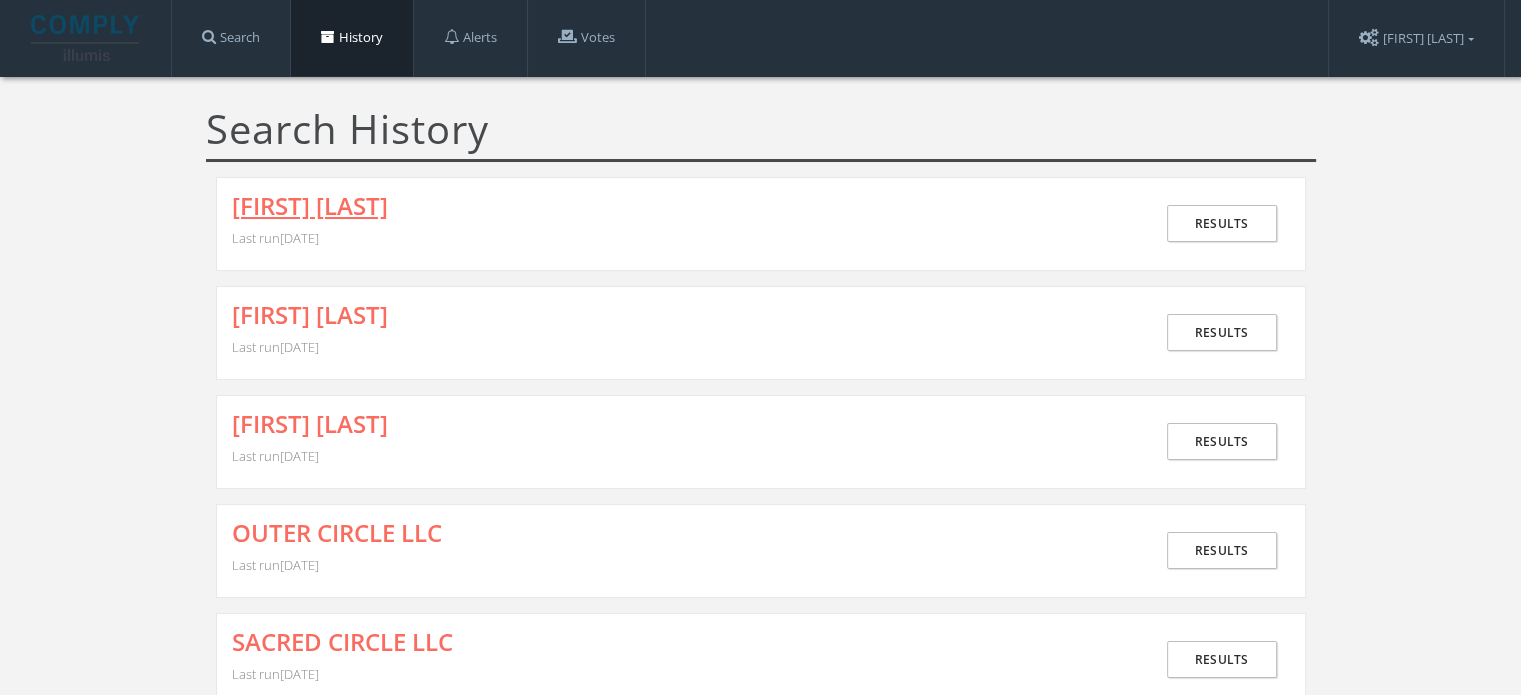 click on "[FIRST] [LAST]" at bounding box center [310, 206] 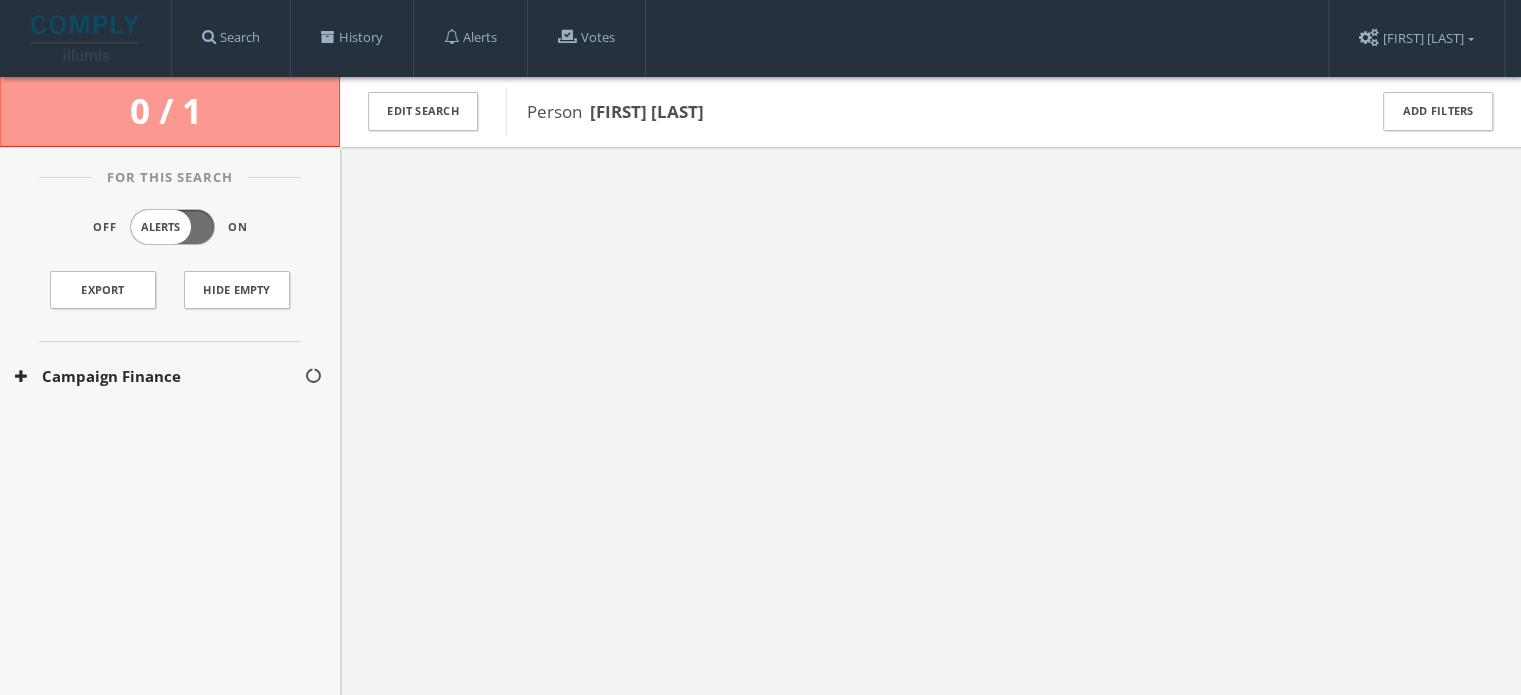click on "Campaign Finance" at bounding box center (159, 376) 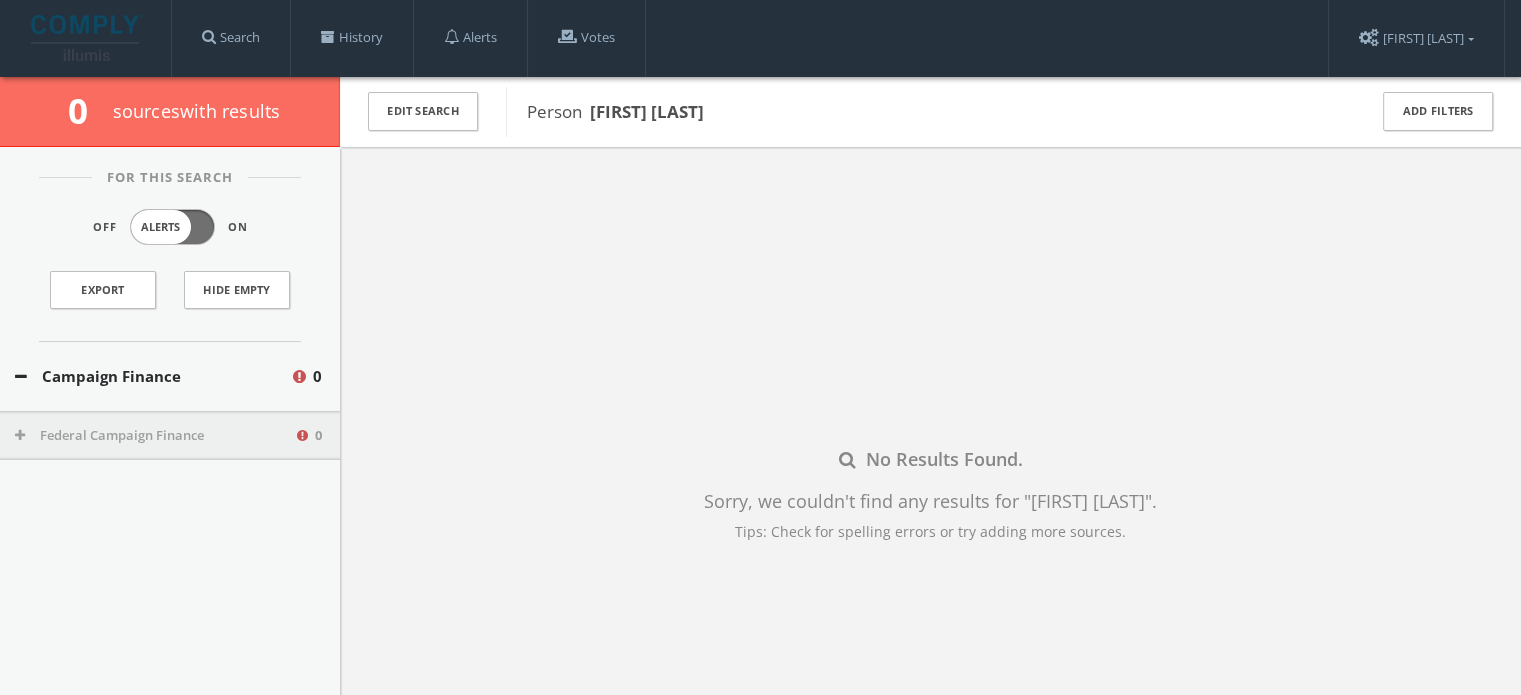 type 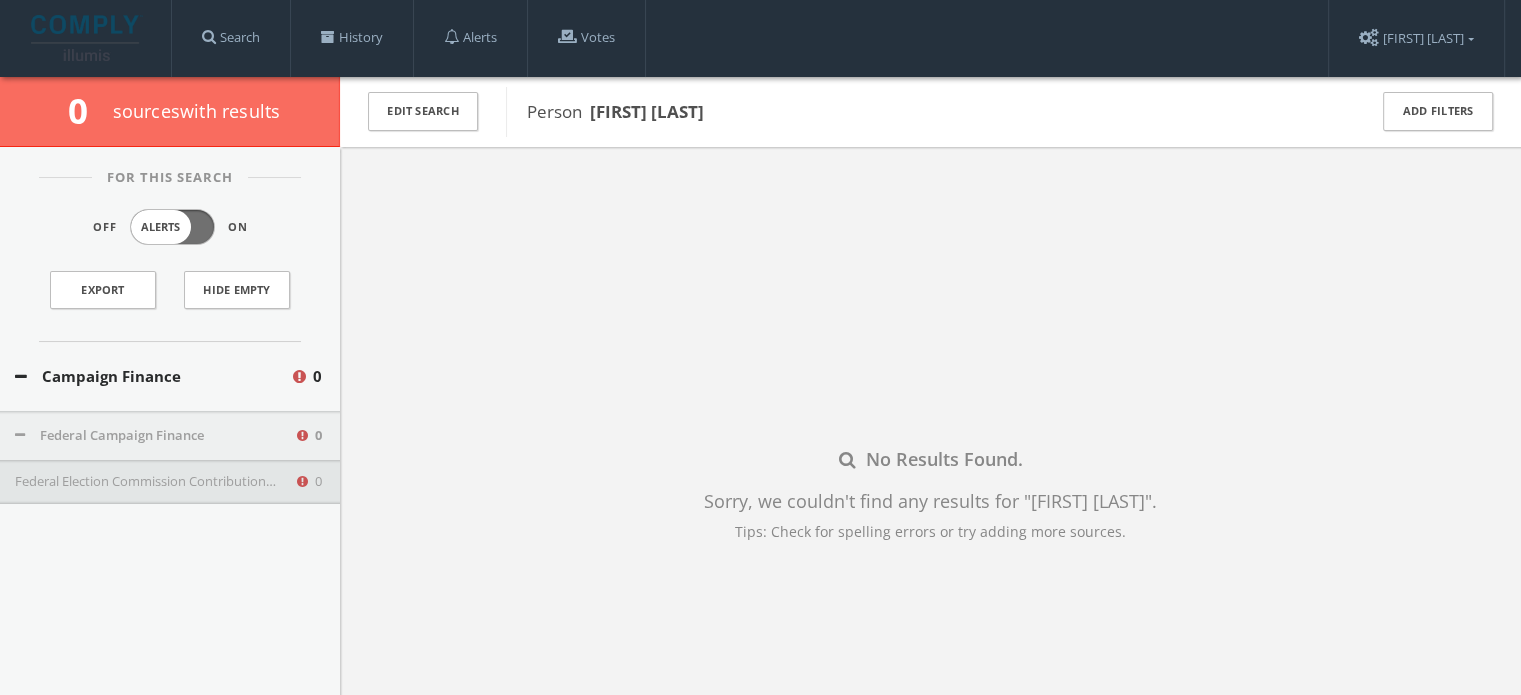 click on "Federal Election Commission Contributions (Texas - Only)" at bounding box center (154, 482) 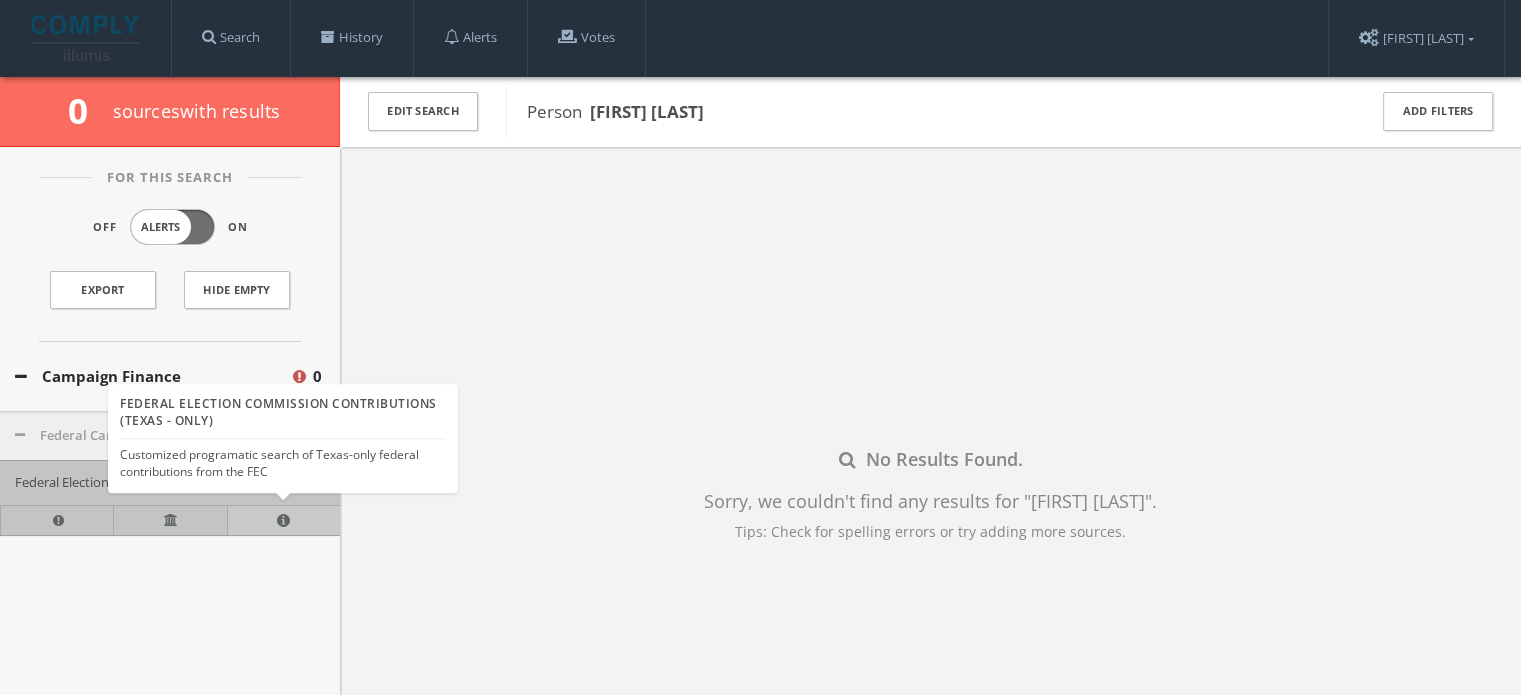 type 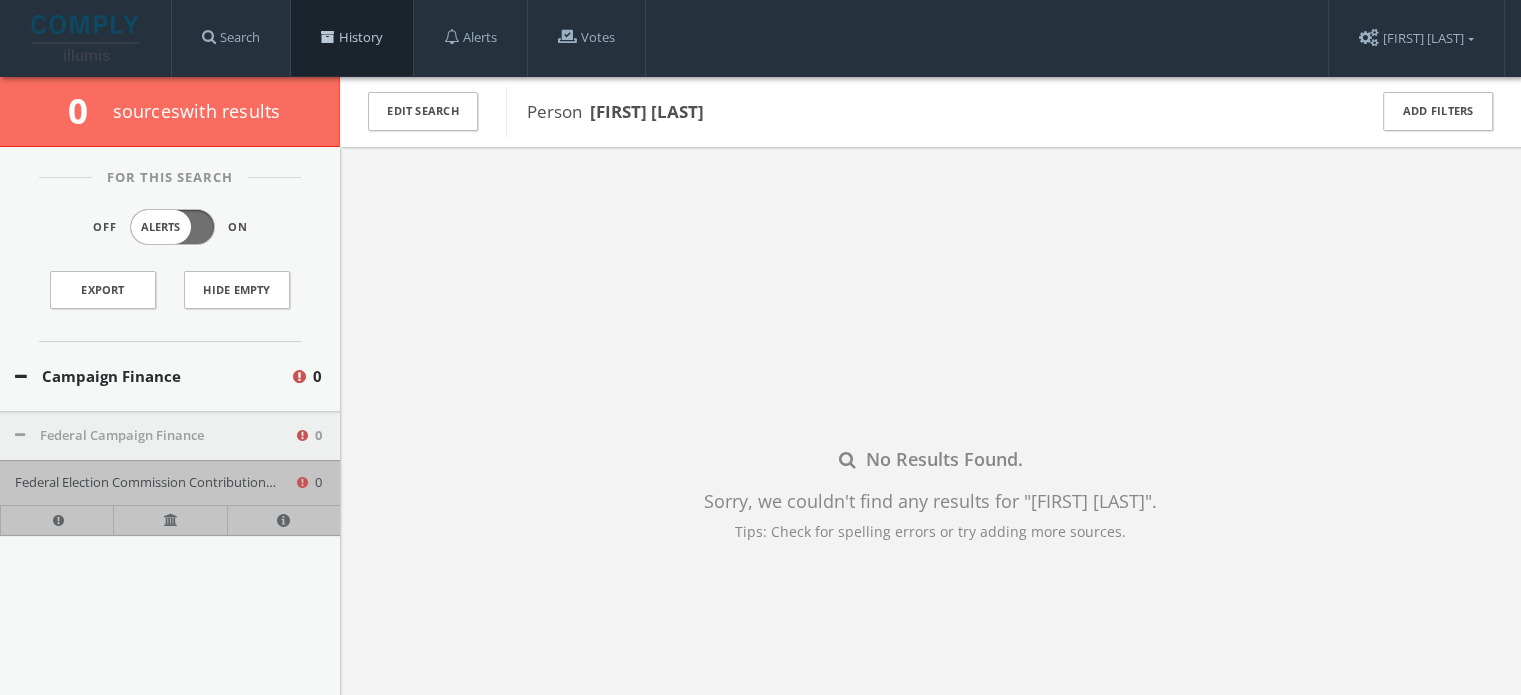 click on "History" at bounding box center [352, 38] 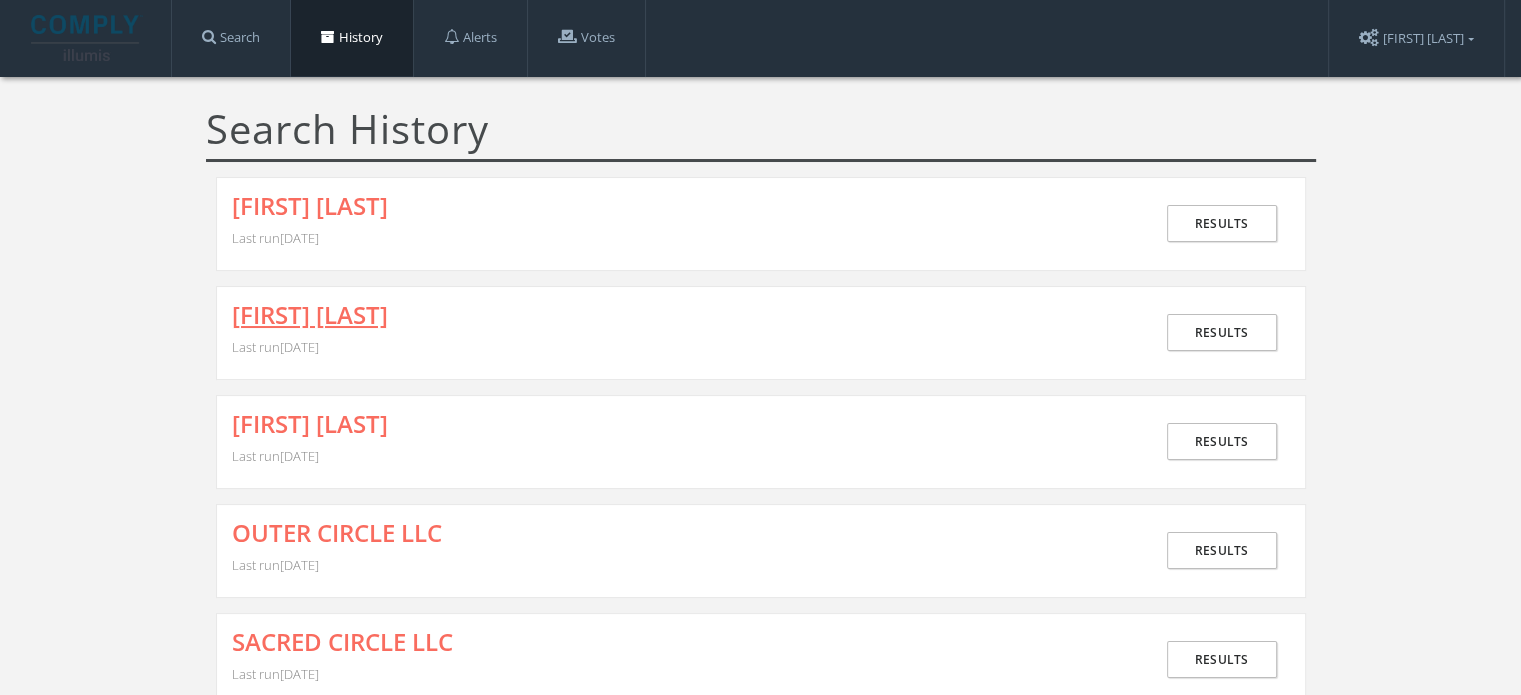 click on "[FIRST] [LAST]" at bounding box center [310, 315] 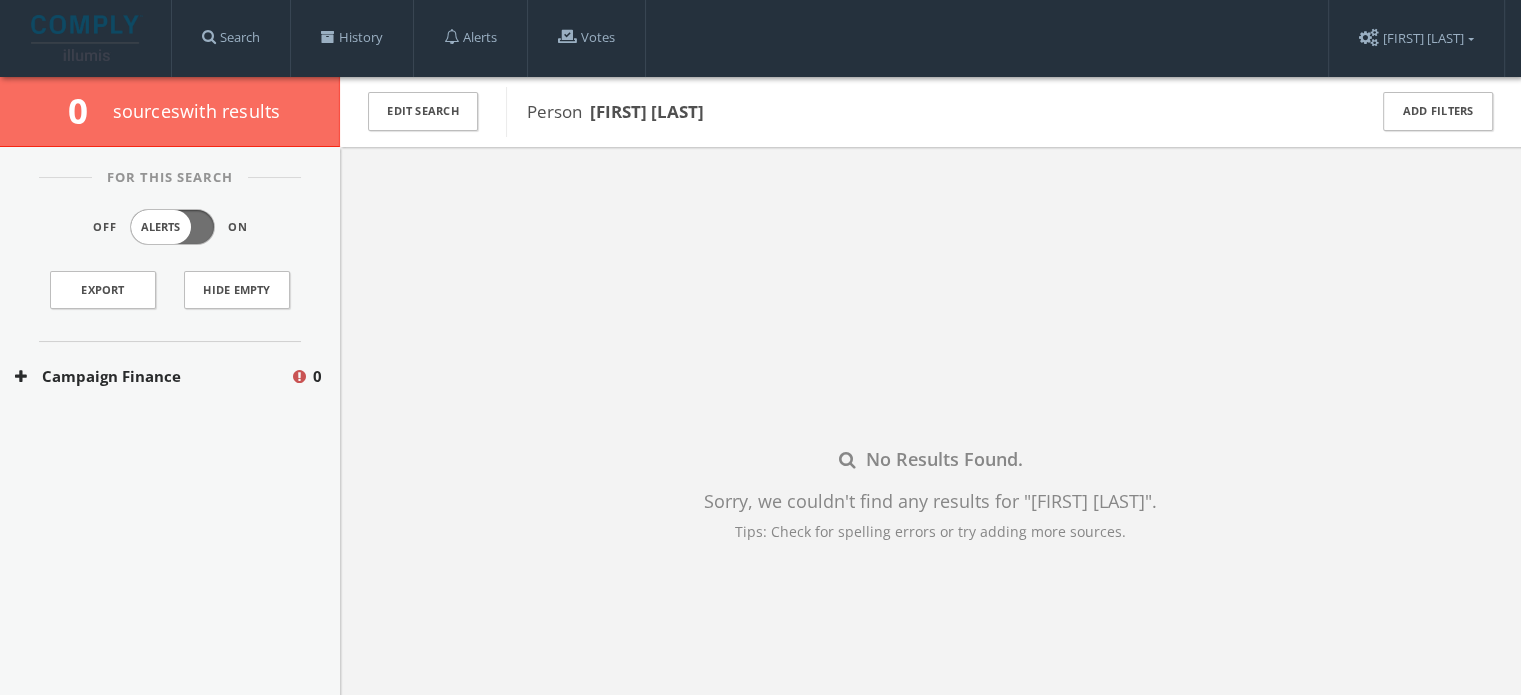 click on "Campaign Finance" at bounding box center (152, 376) 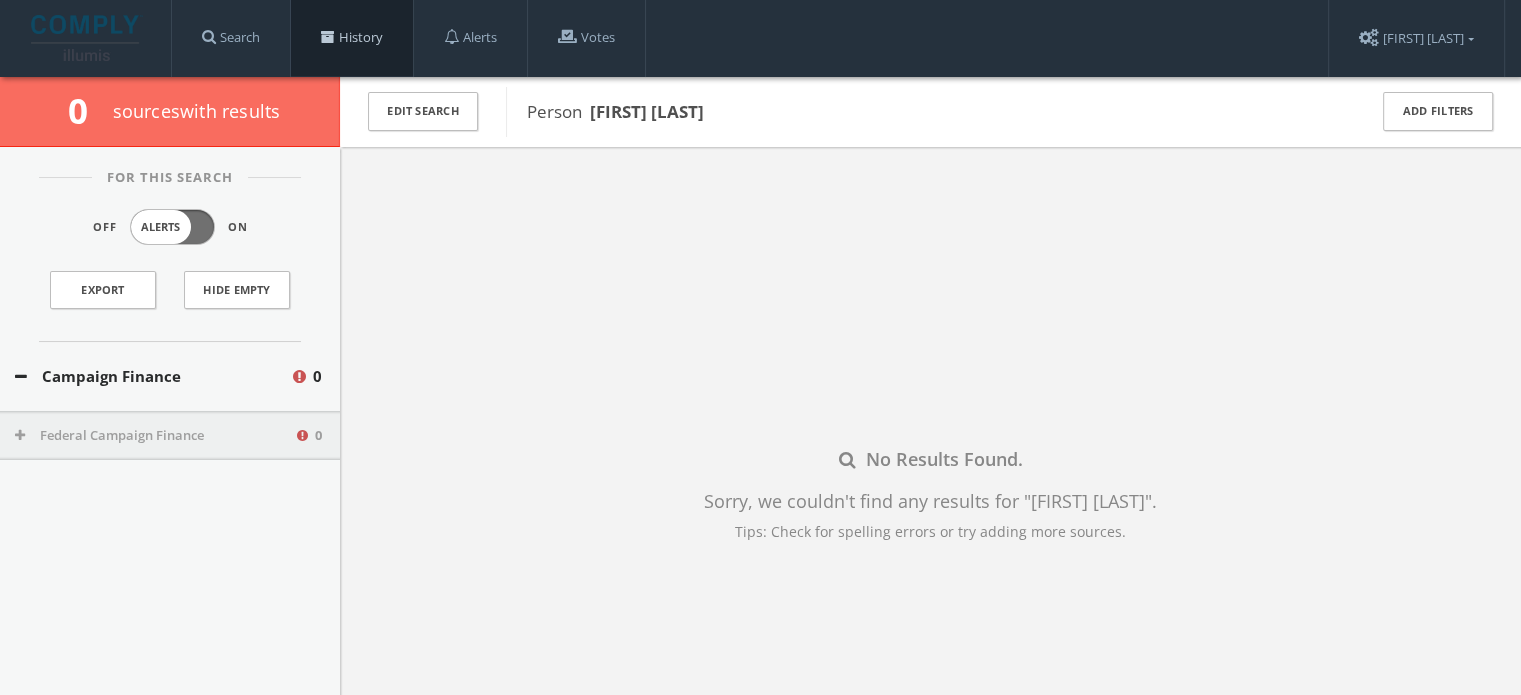 click on "History" at bounding box center [352, 38] 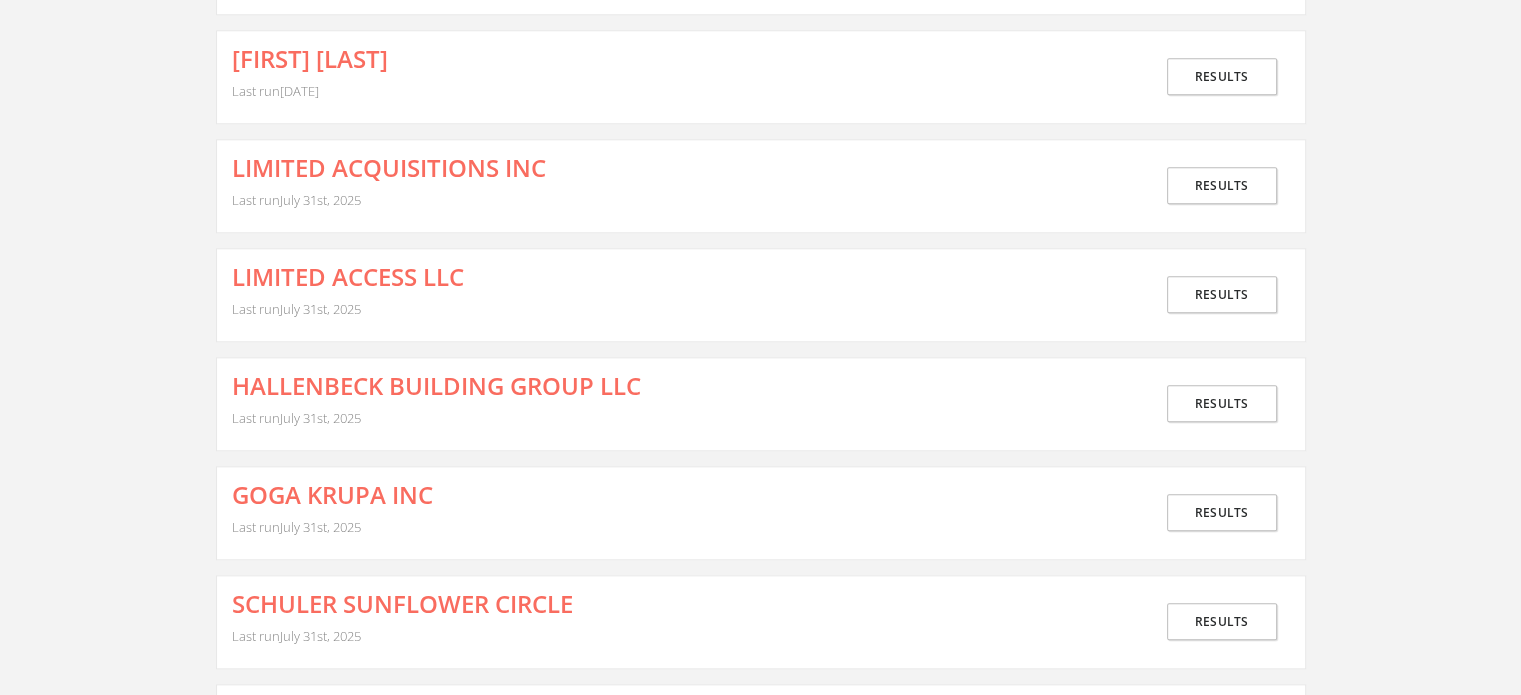 scroll, scrollTop: 2600, scrollLeft: 0, axis: vertical 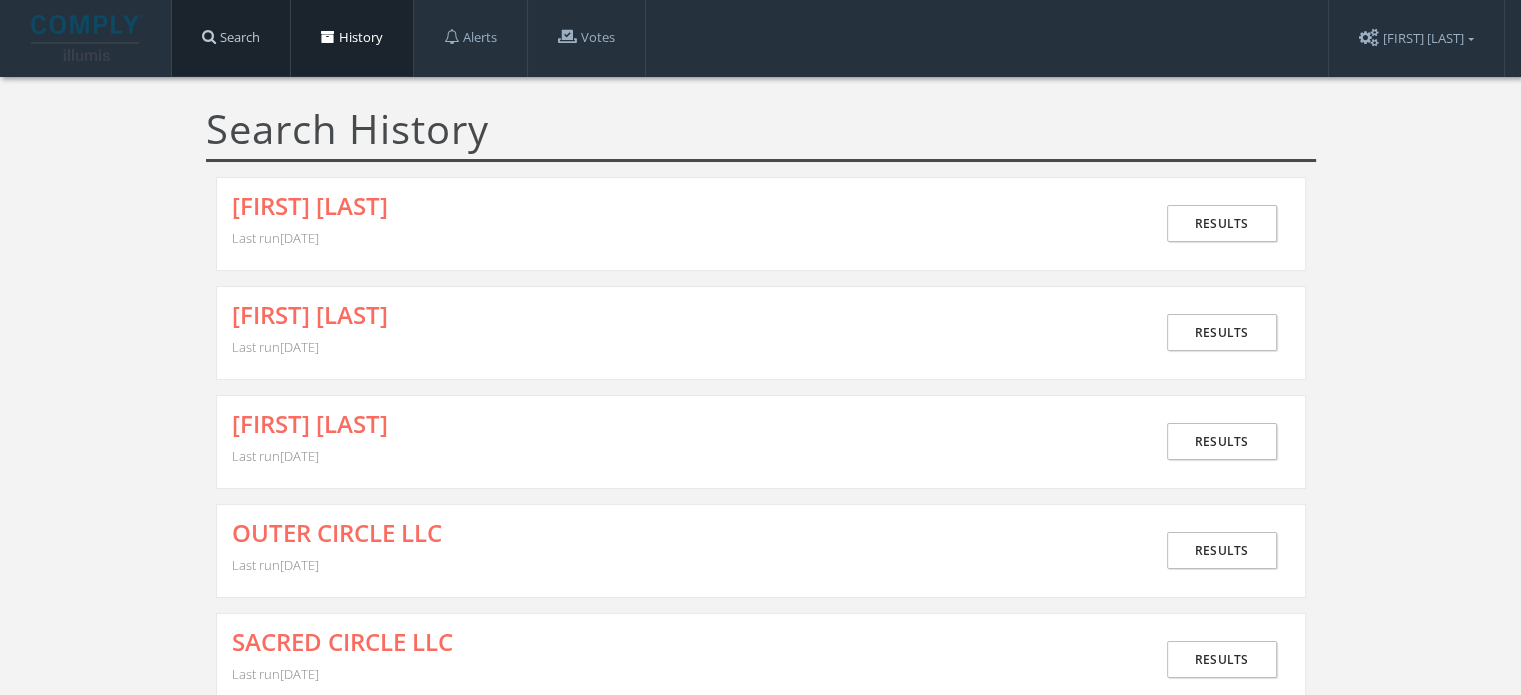 click on "Search" at bounding box center [231, 38] 